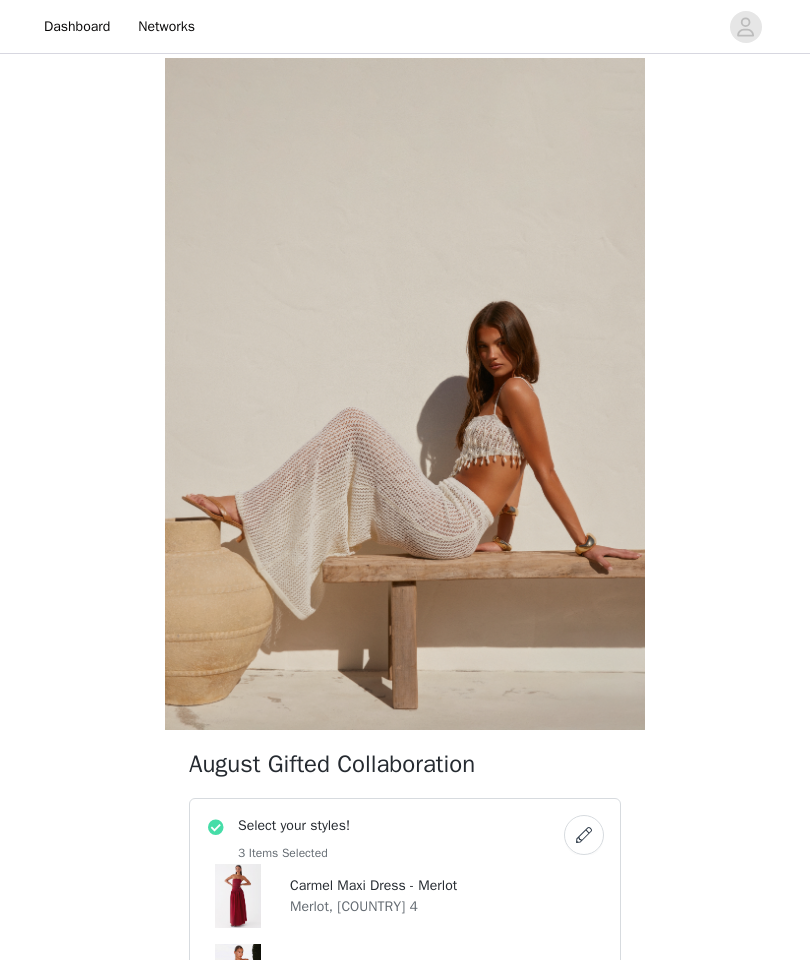 scroll, scrollTop: 0, scrollLeft: 0, axis: both 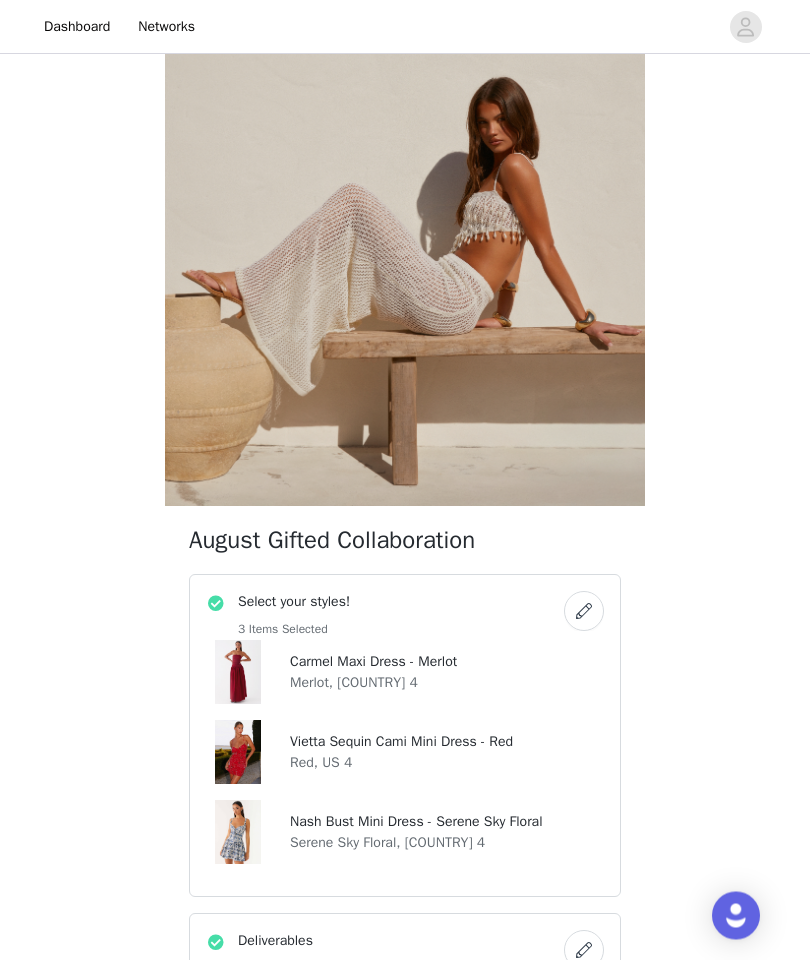 click at bounding box center (584, 612) 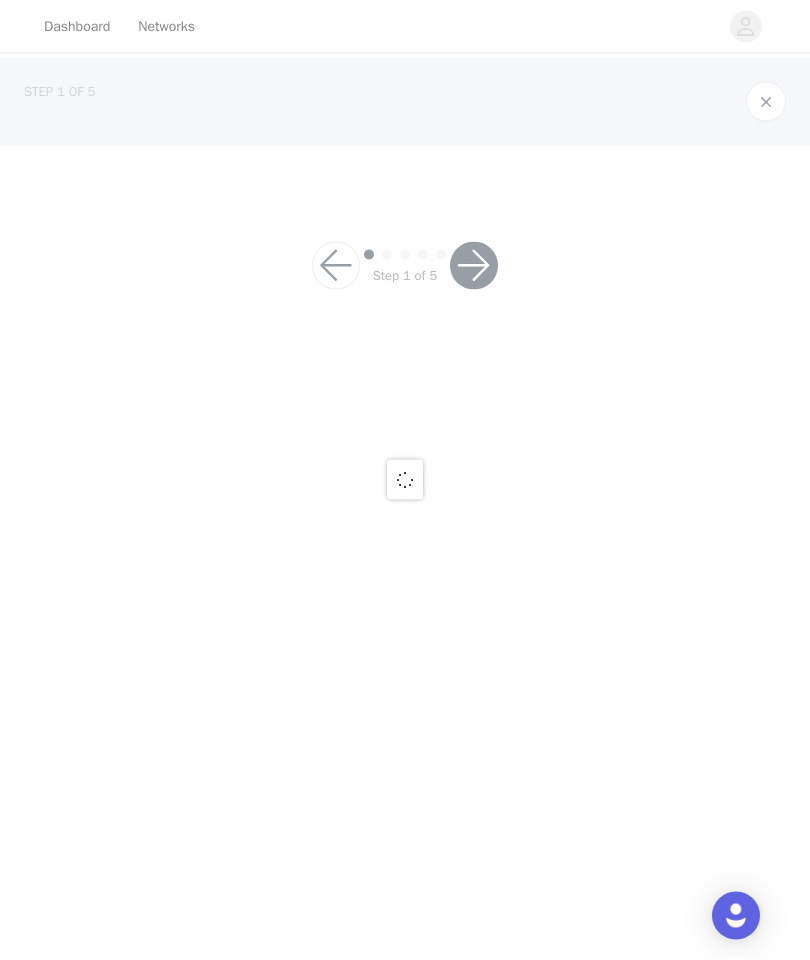 scroll, scrollTop: 0, scrollLeft: 0, axis: both 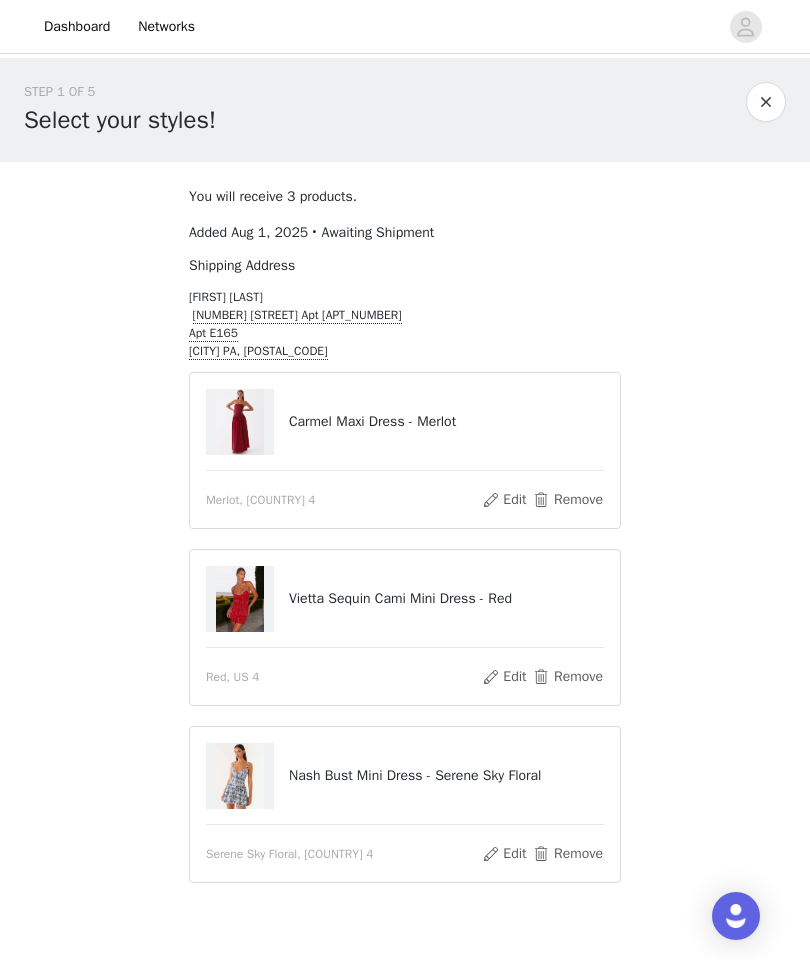 click on "Edit" at bounding box center [504, 854] 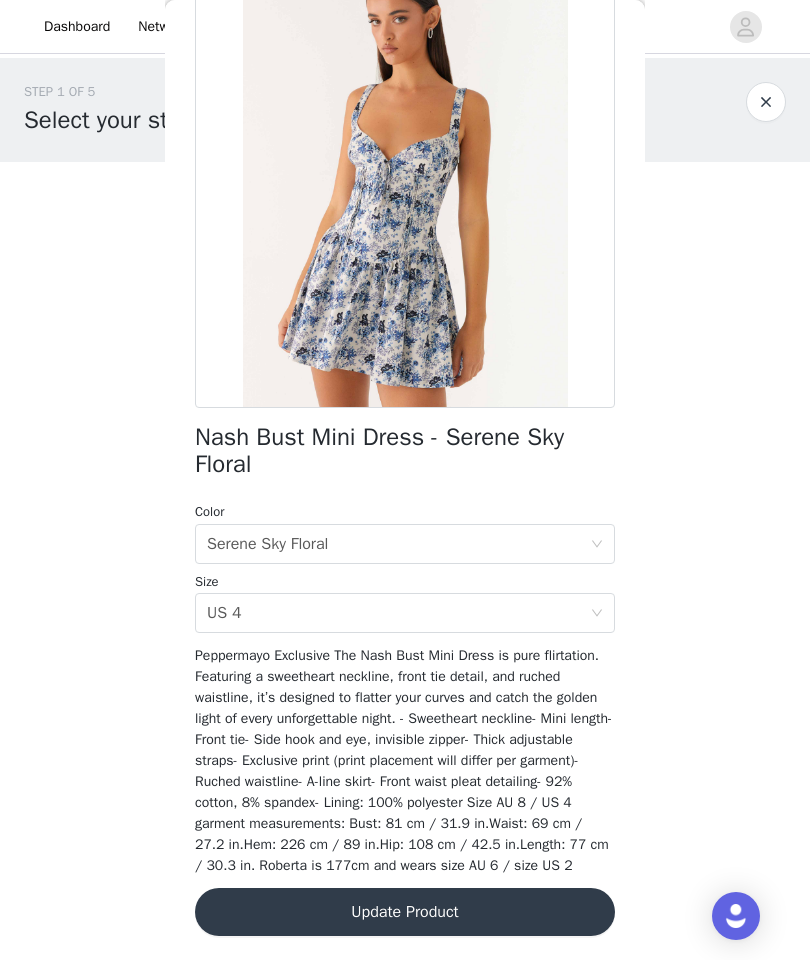 scroll, scrollTop: 162, scrollLeft: 0, axis: vertical 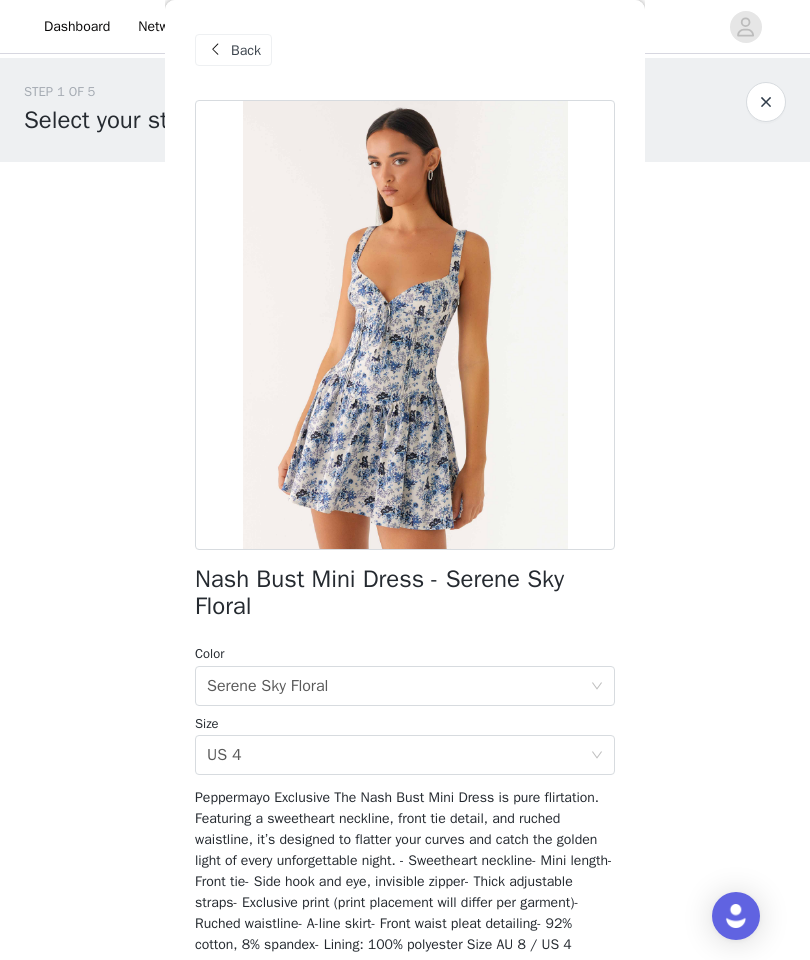 click on "Back" at bounding box center [246, 50] 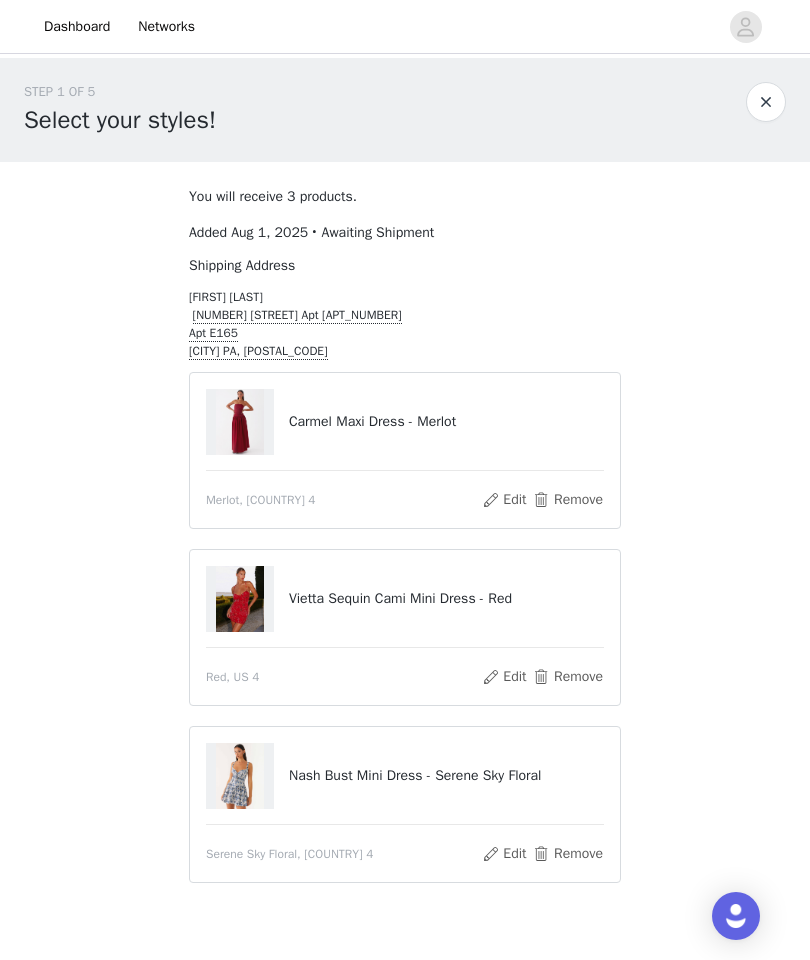 click on "Remove" at bounding box center (568, 854) 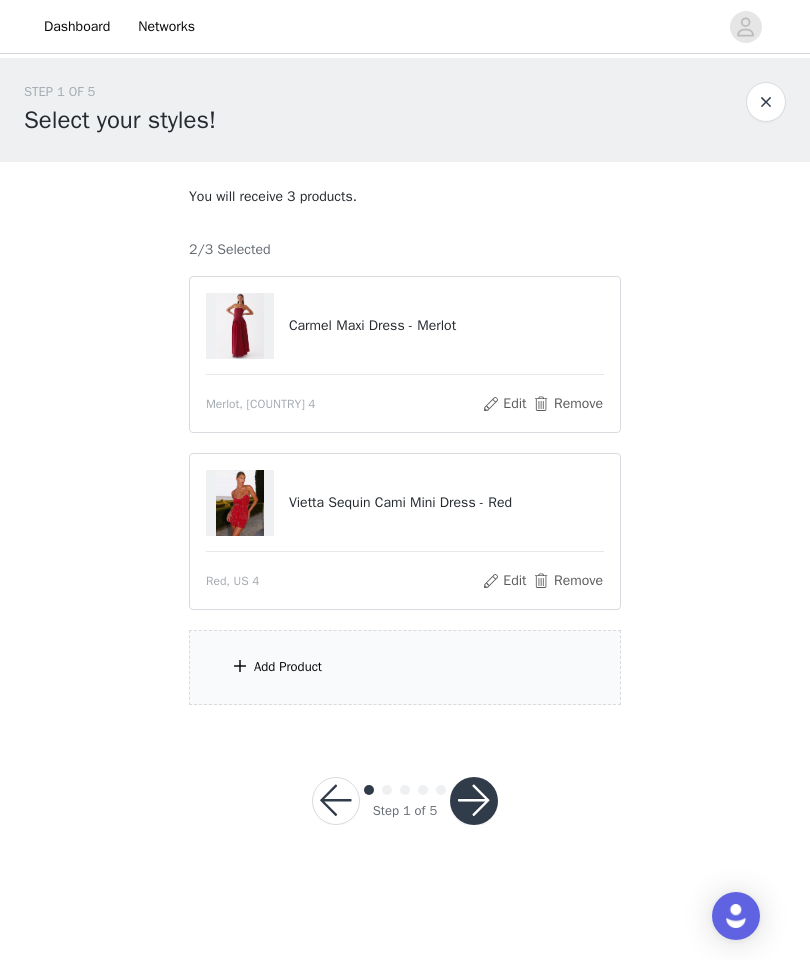 click on "Add Product" at bounding box center [405, 667] 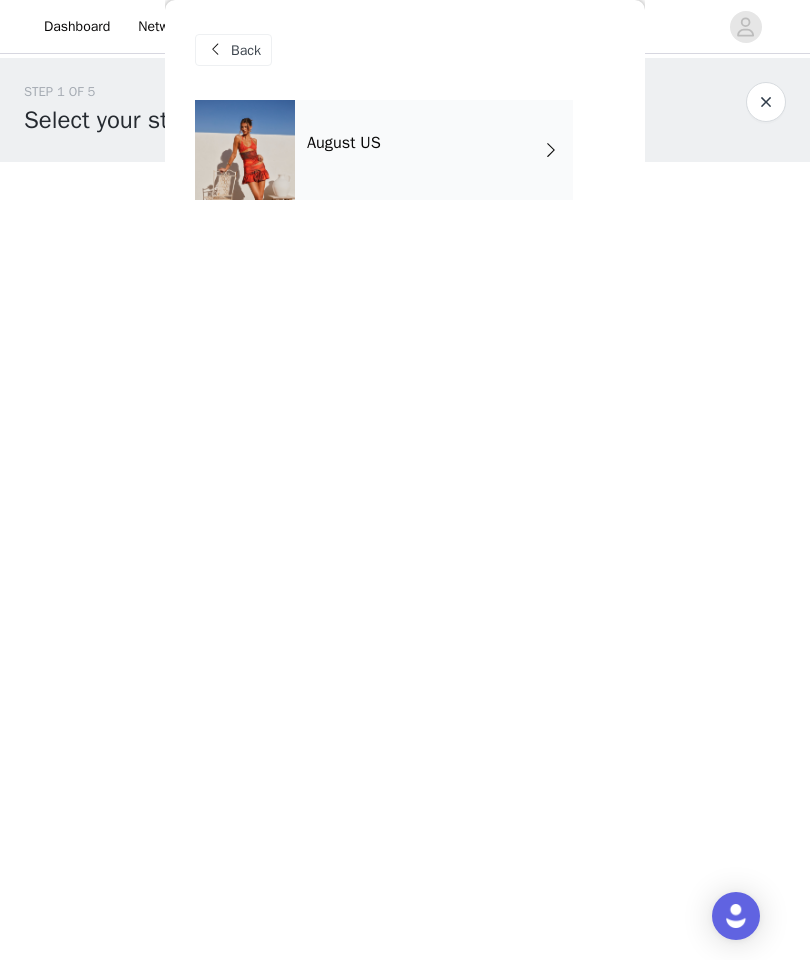 click at bounding box center (245, 150) 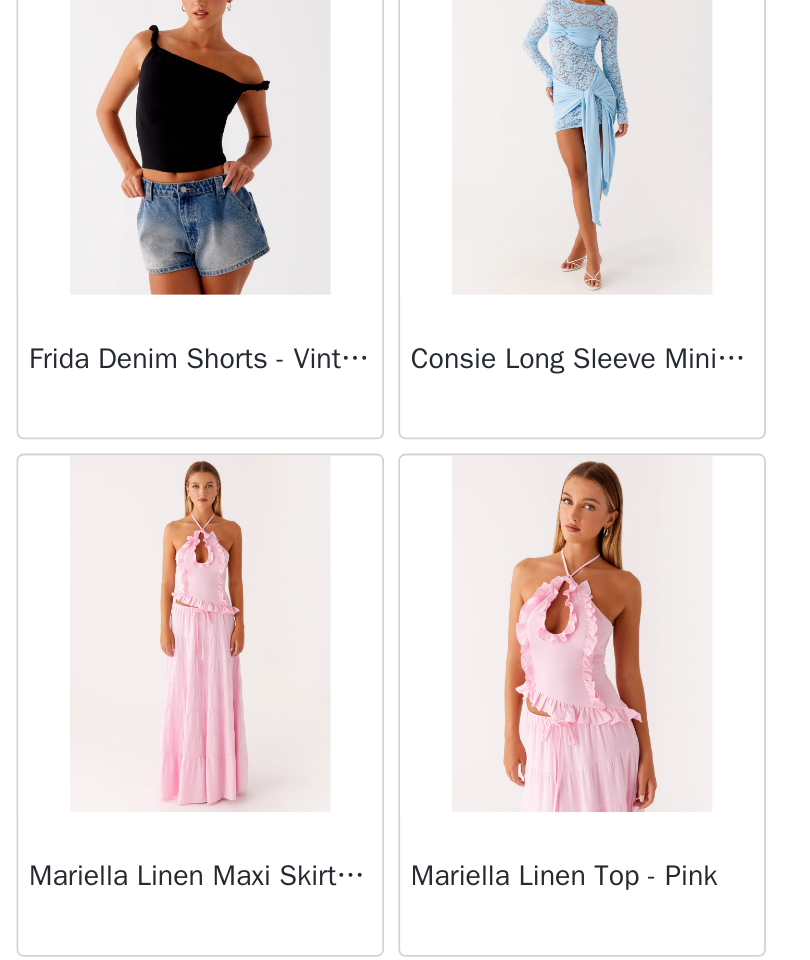 scroll, scrollTop: 2100, scrollLeft: 0, axis: vertical 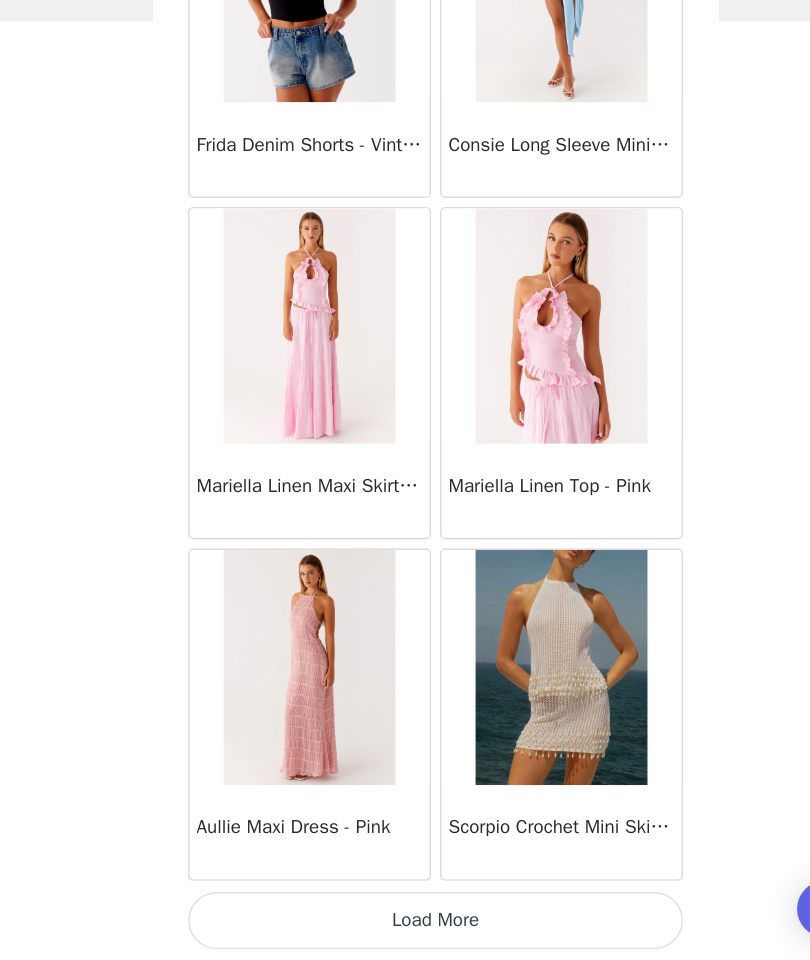 click on "Load More" at bounding box center [405, 926] 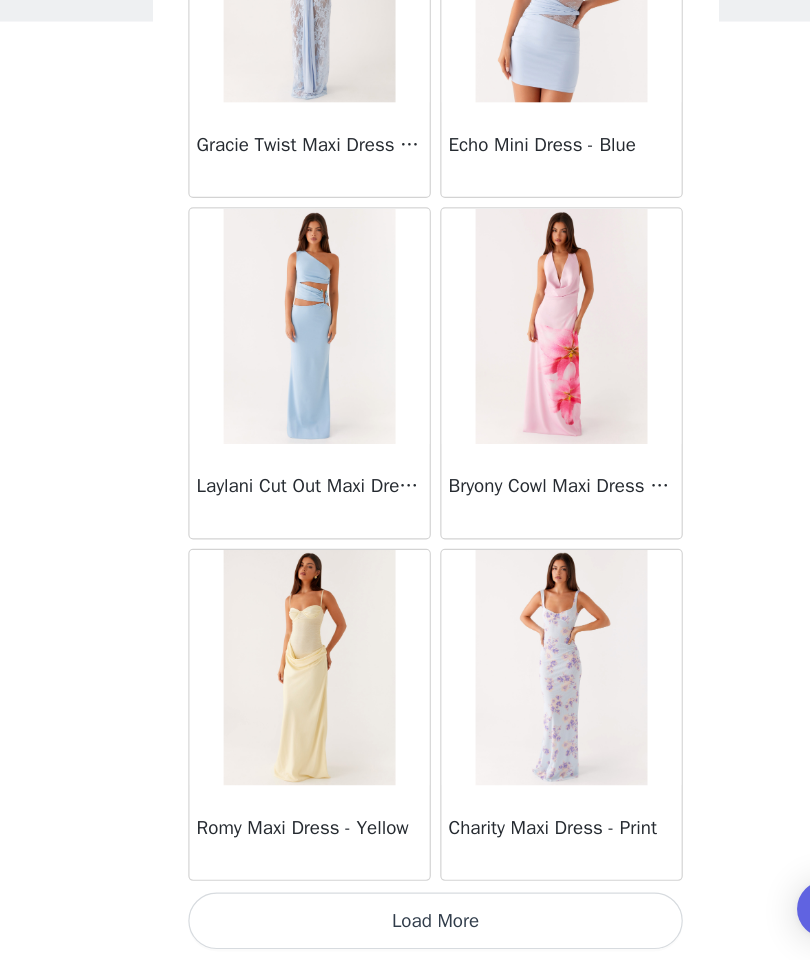 scroll, scrollTop: 5000, scrollLeft: 0, axis: vertical 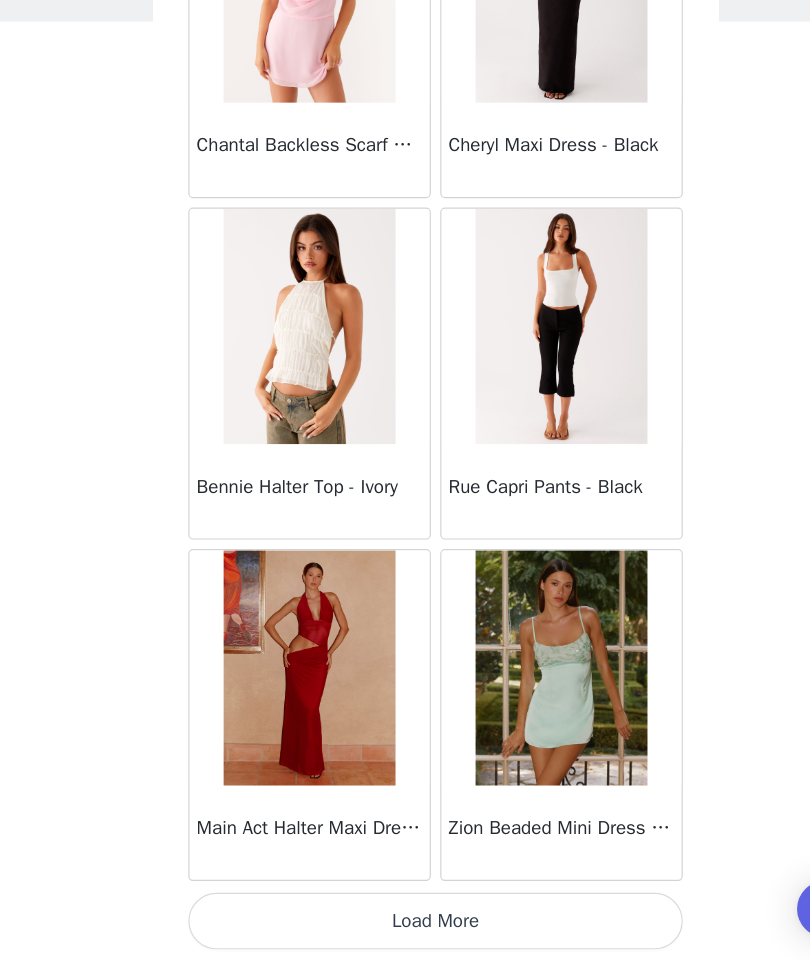 click on "Load More" at bounding box center [405, 926] 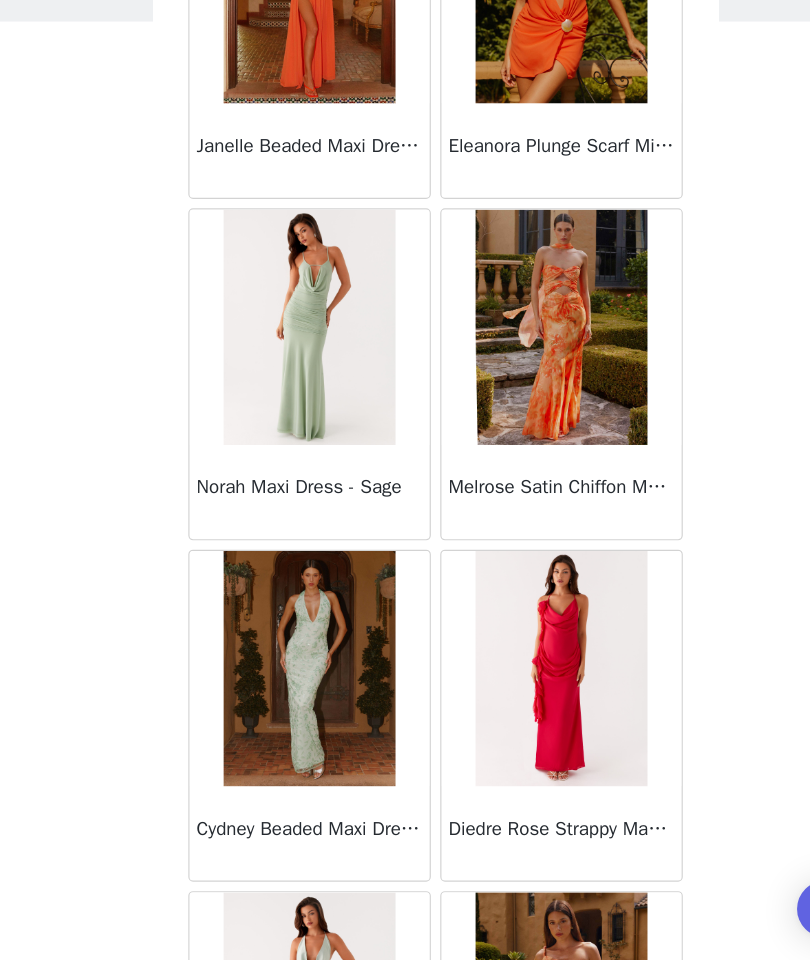 scroll, scrollTop: 9084, scrollLeft: 0, axis: vertical 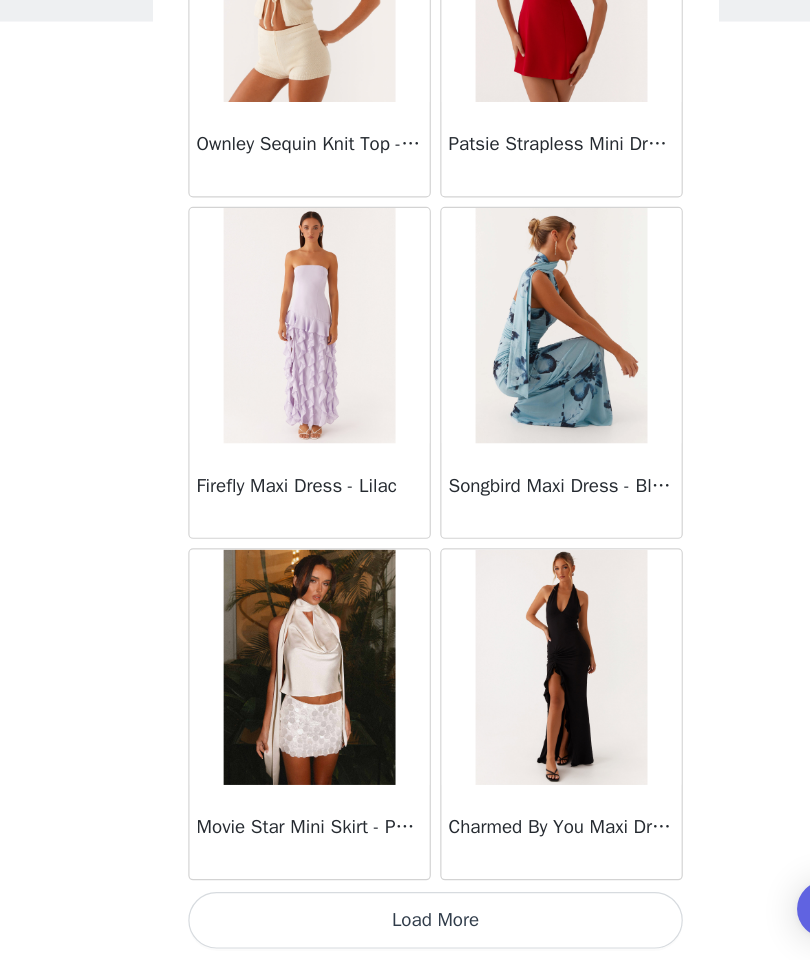 click on "Load More" at bounding box center (405, 926) 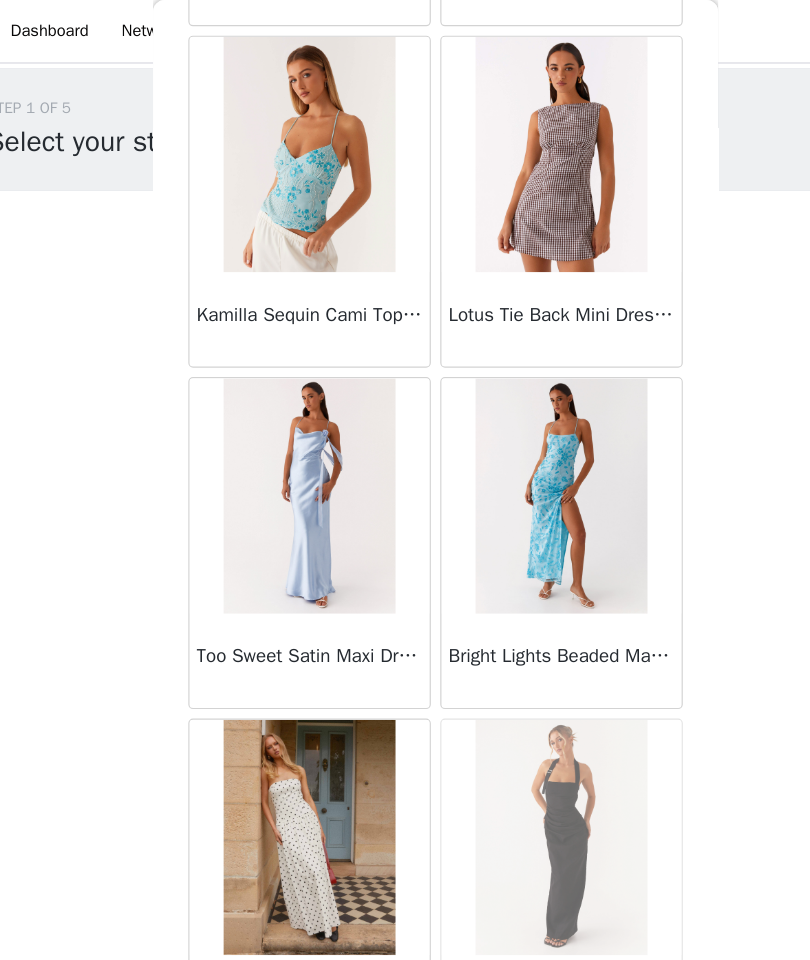 scroll, scrollTop: 13700, scrollLeft: 0, axis: vertical 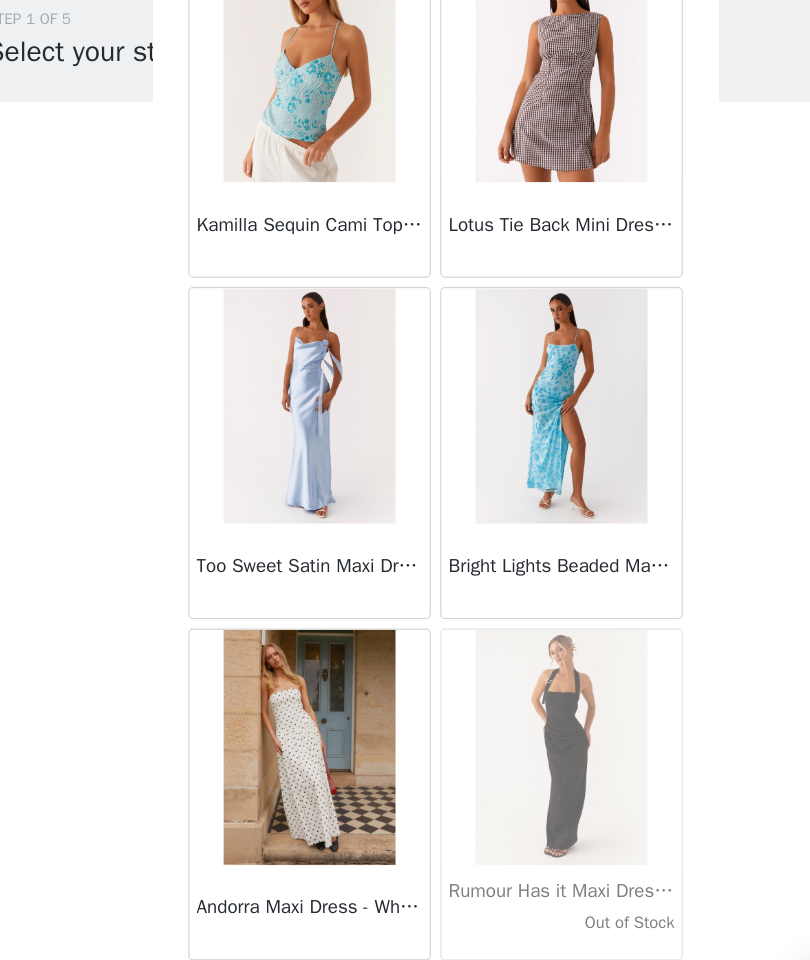 click on "Load More" at bounding box center (405, 926) 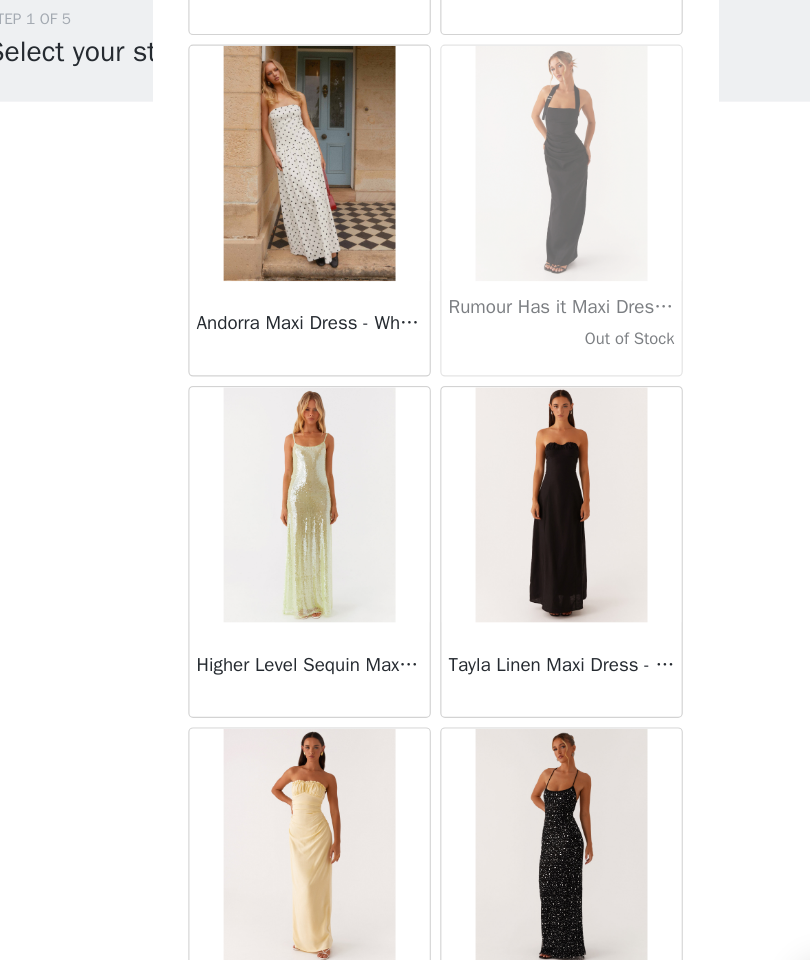 scroll, scrollTop: 14195, scrollLeft: 0, axis: vertical 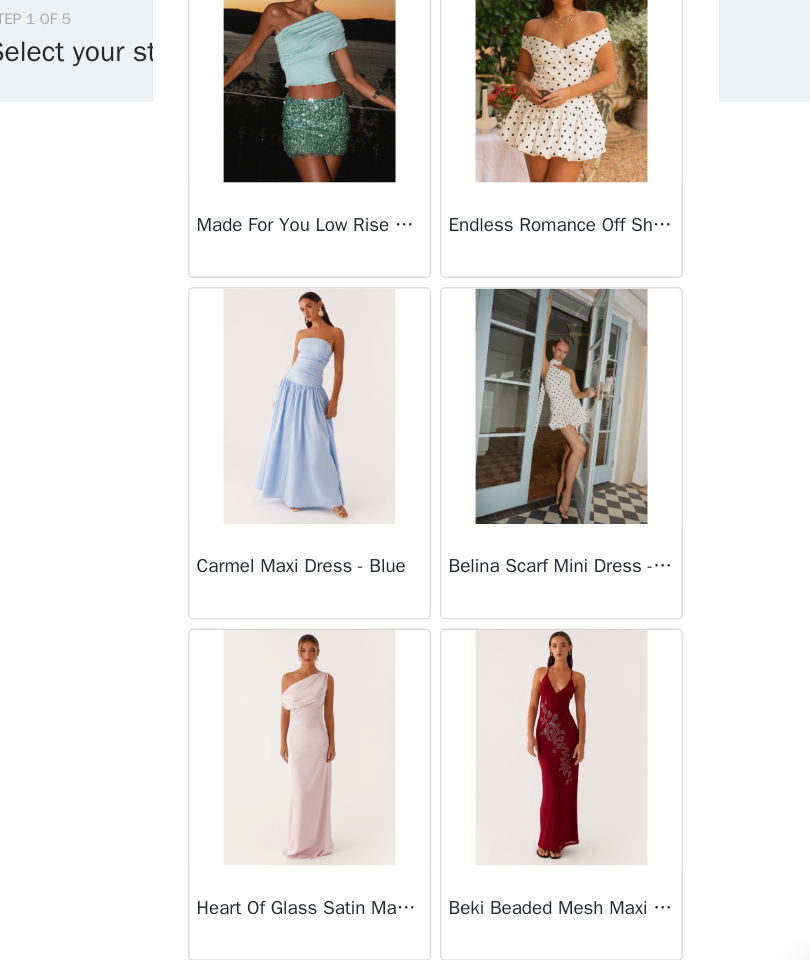 click on "Load More" at bounding box center [405, 926] 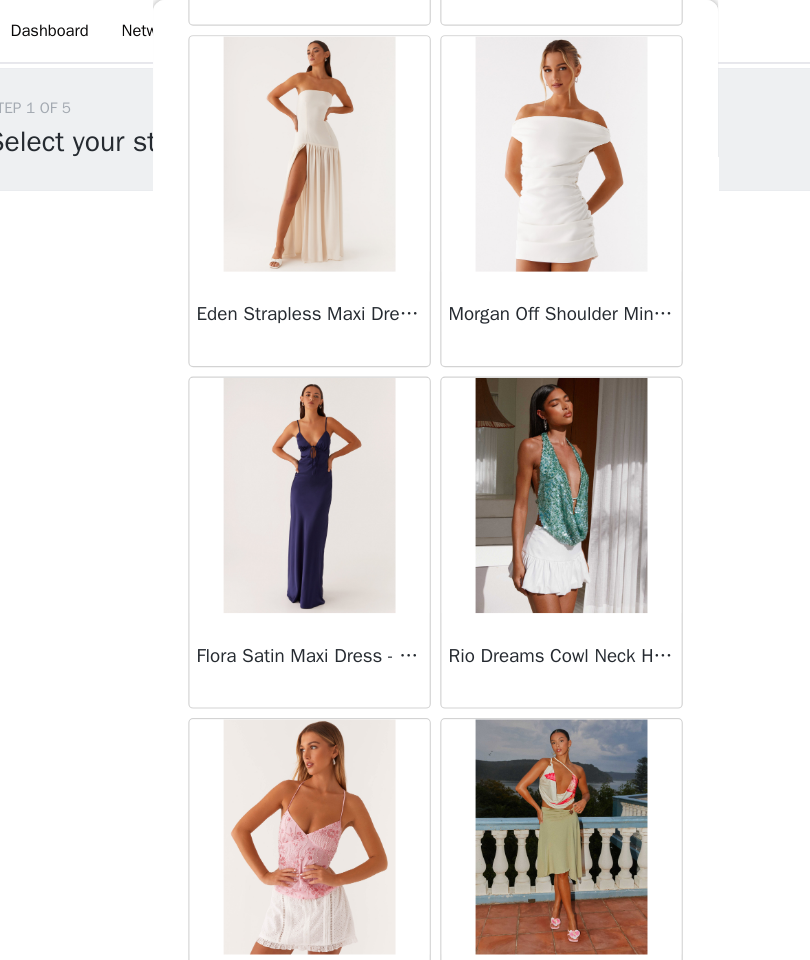 scroll, scrollTop: 19500, scrollLeft: 0, axis: vertical 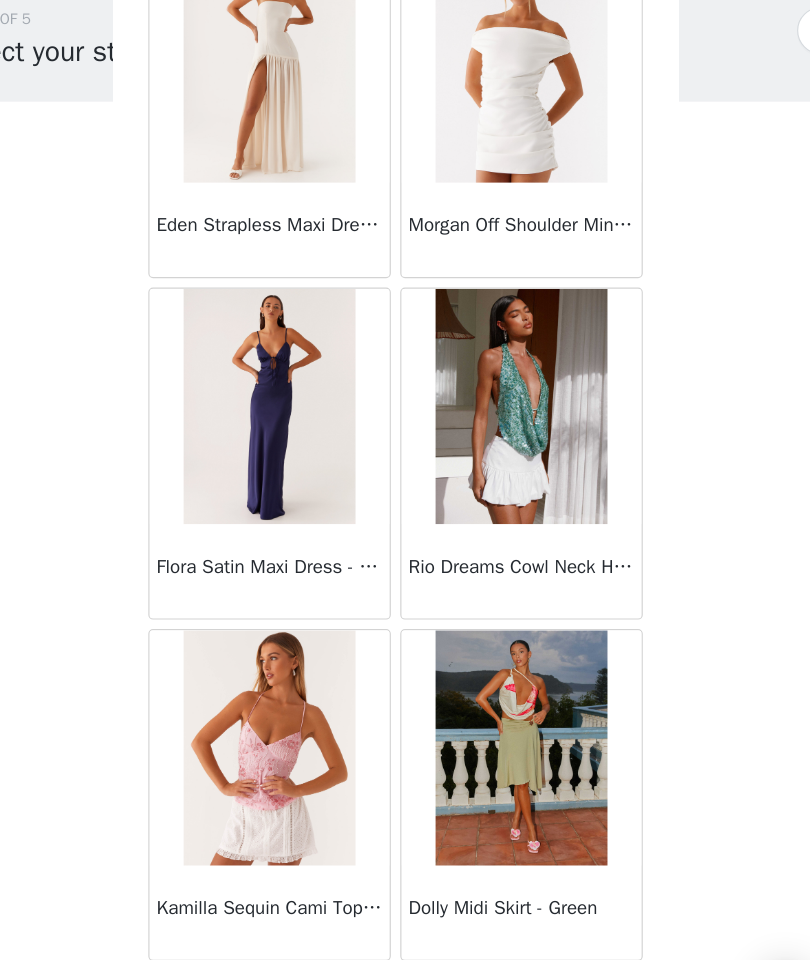 click on "Load More" at bounding box center (405, 926) 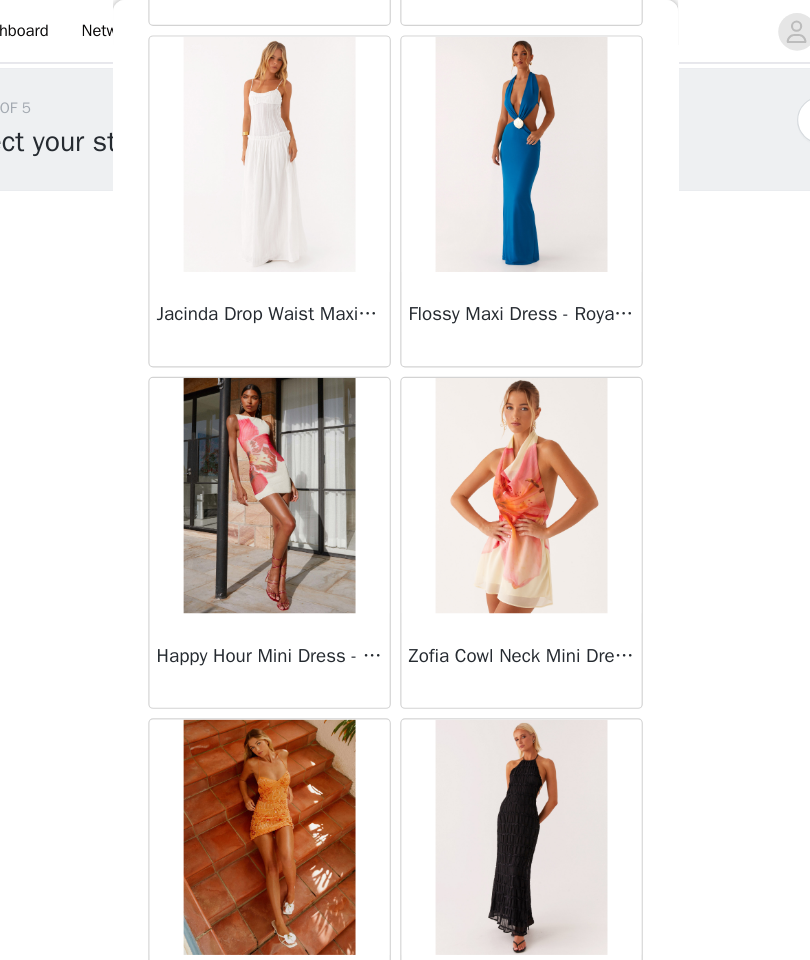 scroll, scrollTop: 22400, scrollLeft: 0, axis: vertical 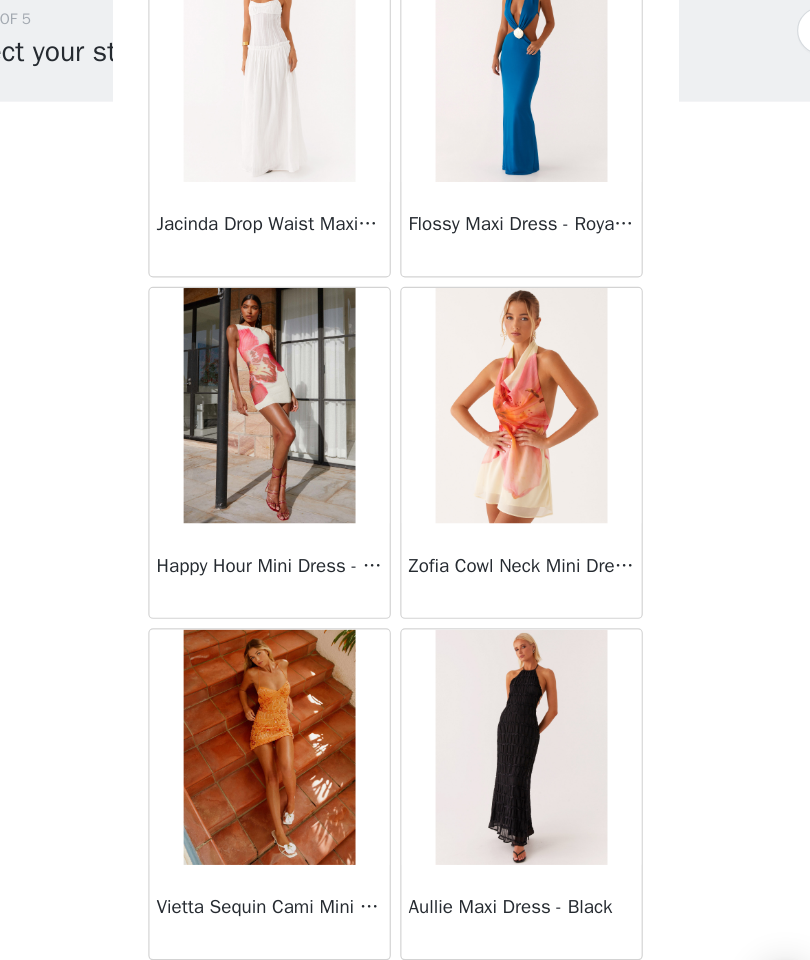 click on "Load More" at bounding box center (405, 926) 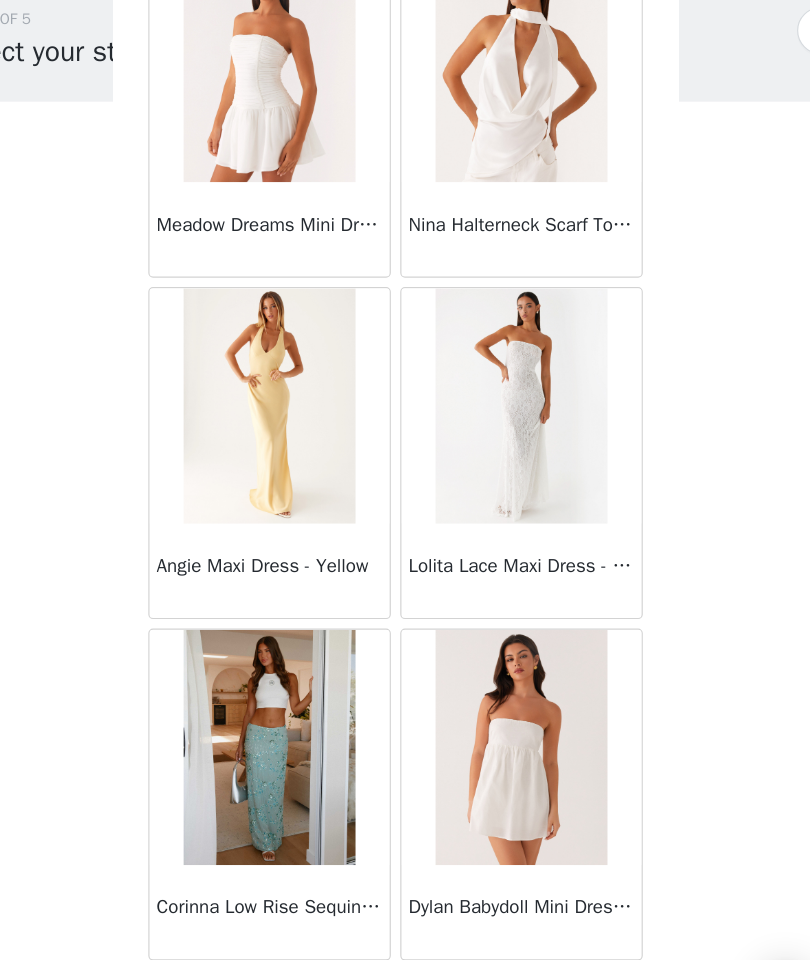 scroll, scrollTop: 25300, scrollLeft: 0, axis: vertical 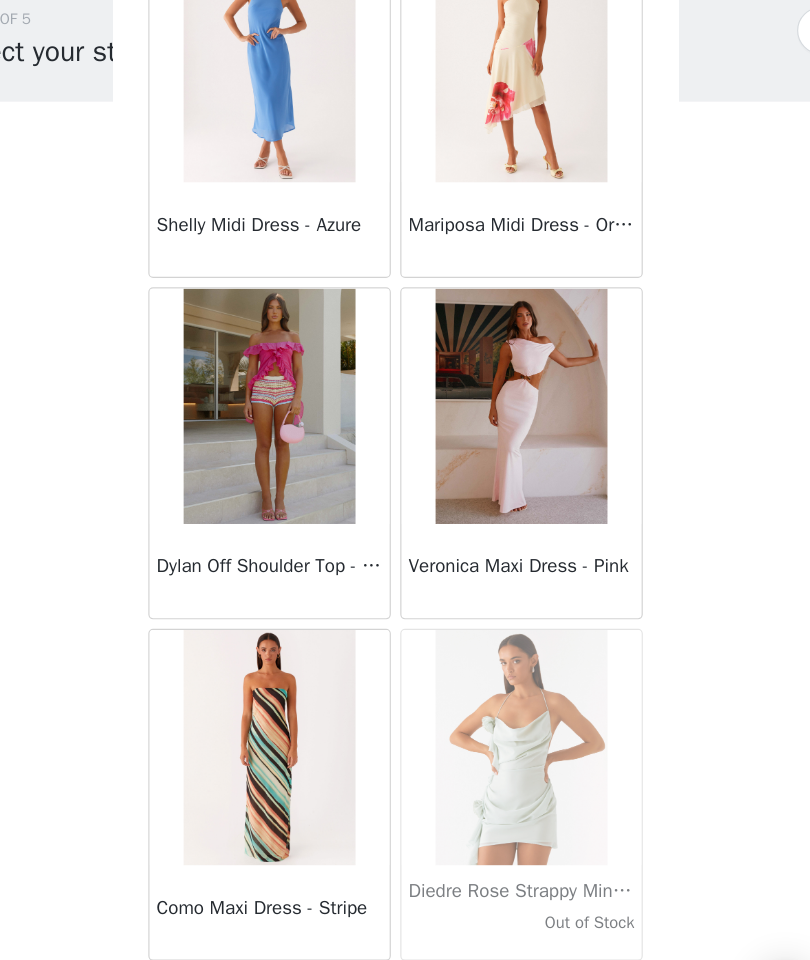 click on "Load More" at bounding box center (405, 926) 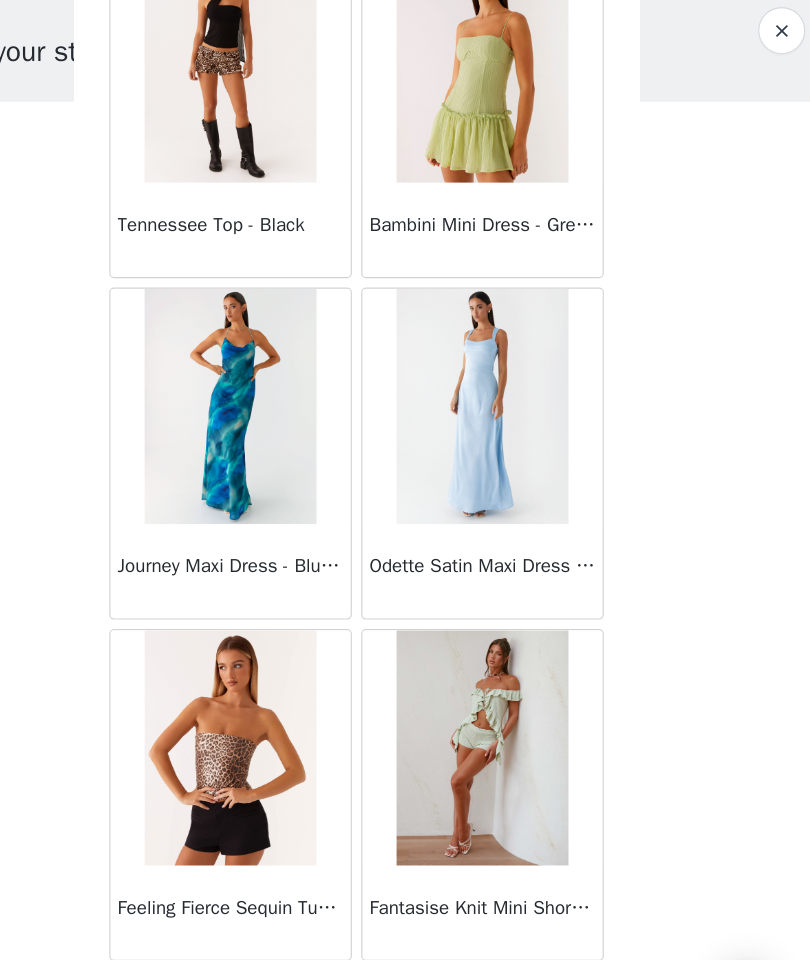 scroll, scrollTop: 31100, scrollLeft: 0, axis: vertical 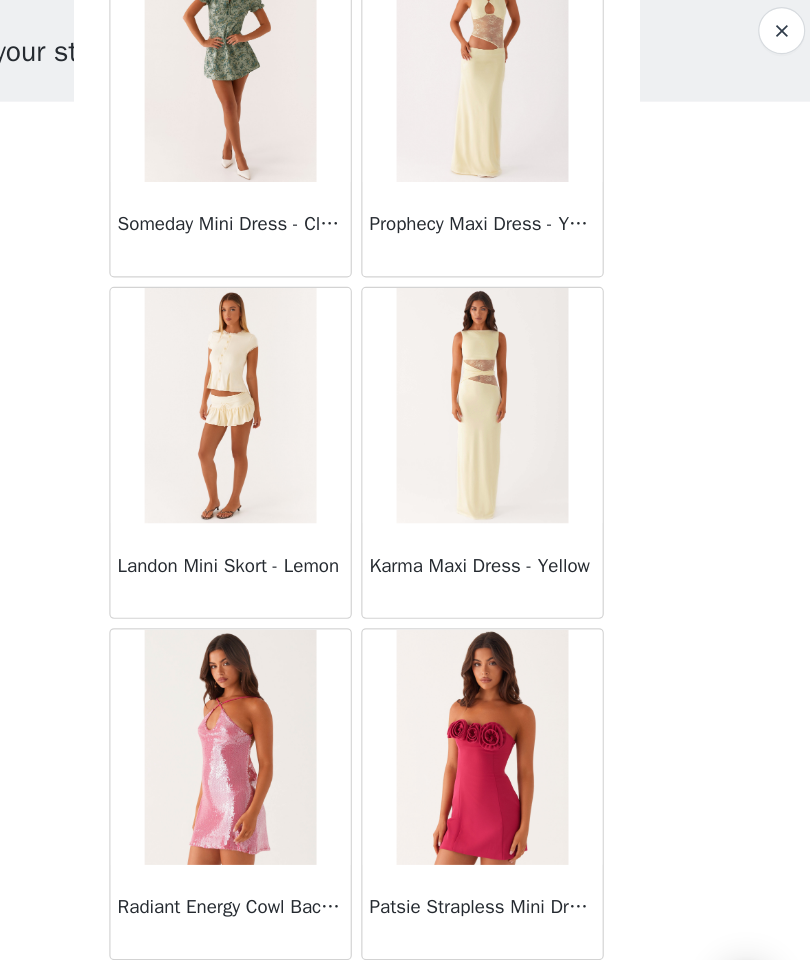 click on "Load More" at bounding box center [405, 926] 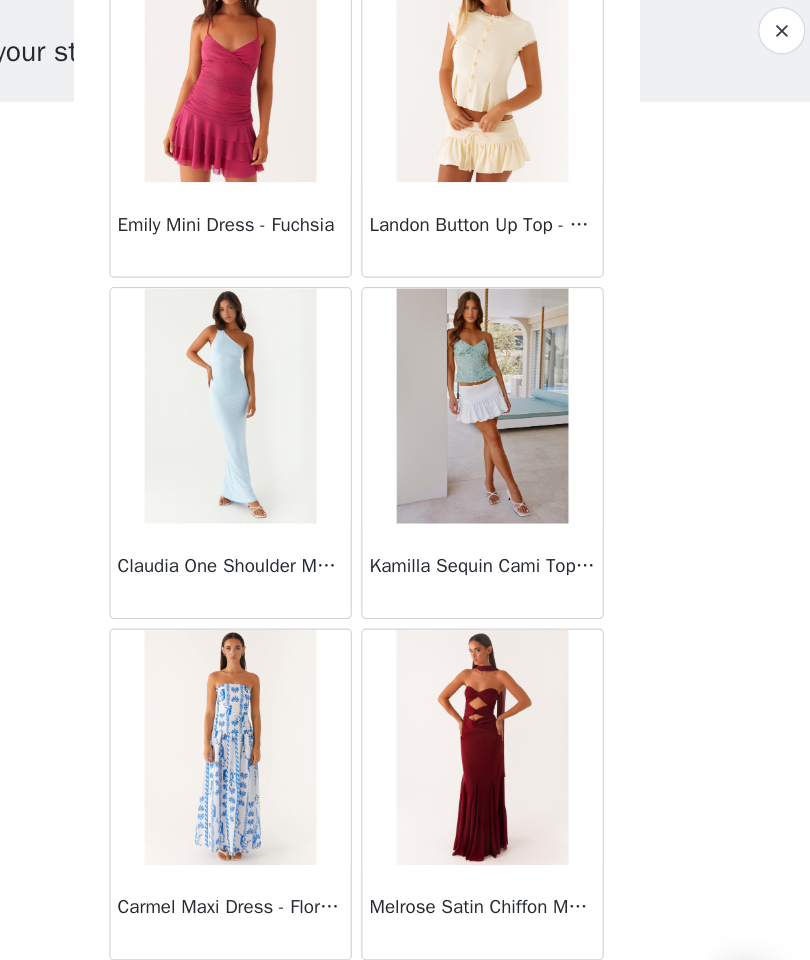 scroll, scrollTop: 36900, scrollLeft: 0, axis: vertical 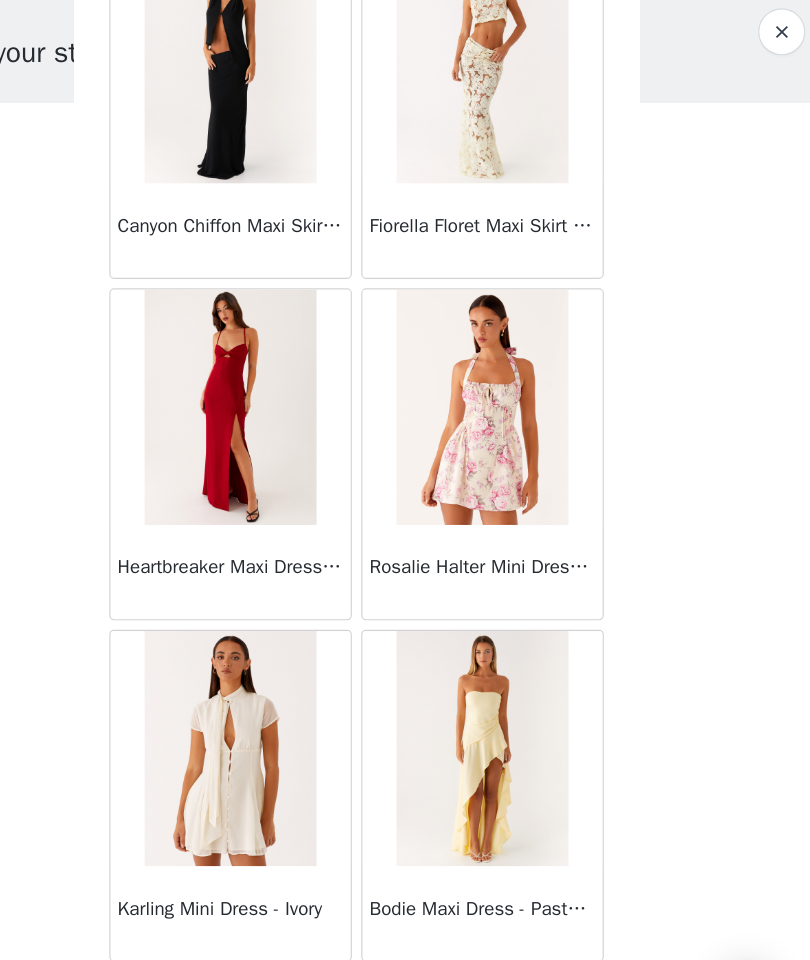 click on "Load More" at bounding box center (405, 926) 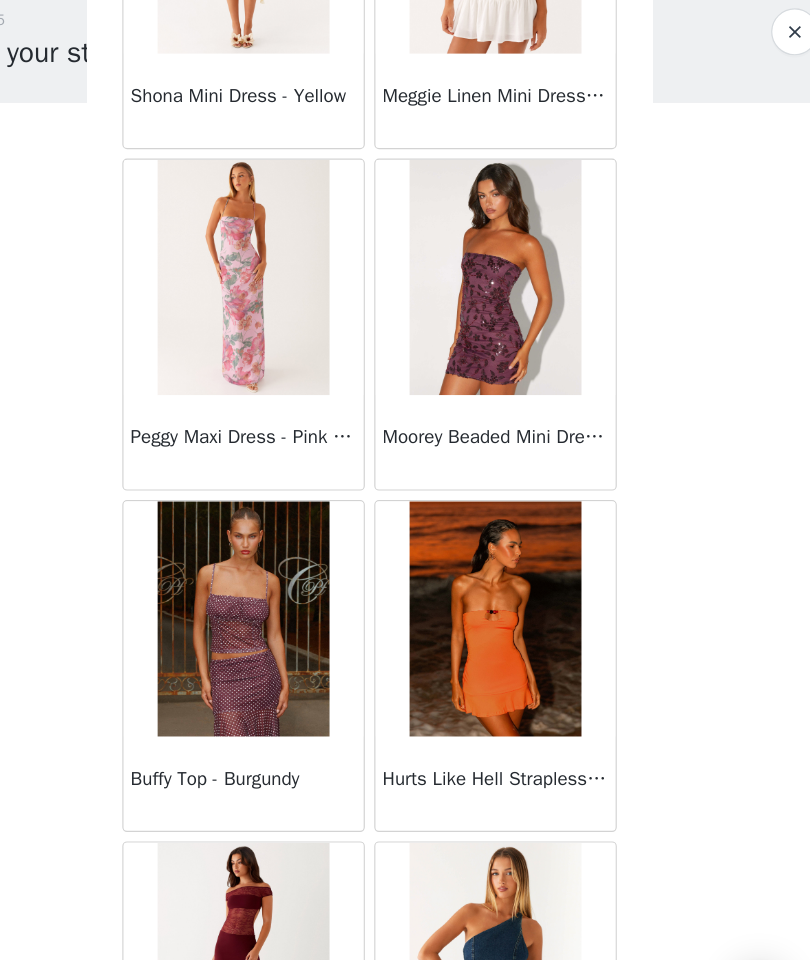scroll, scrollTop: 40799, scrollLeft: 0, axis: vertical 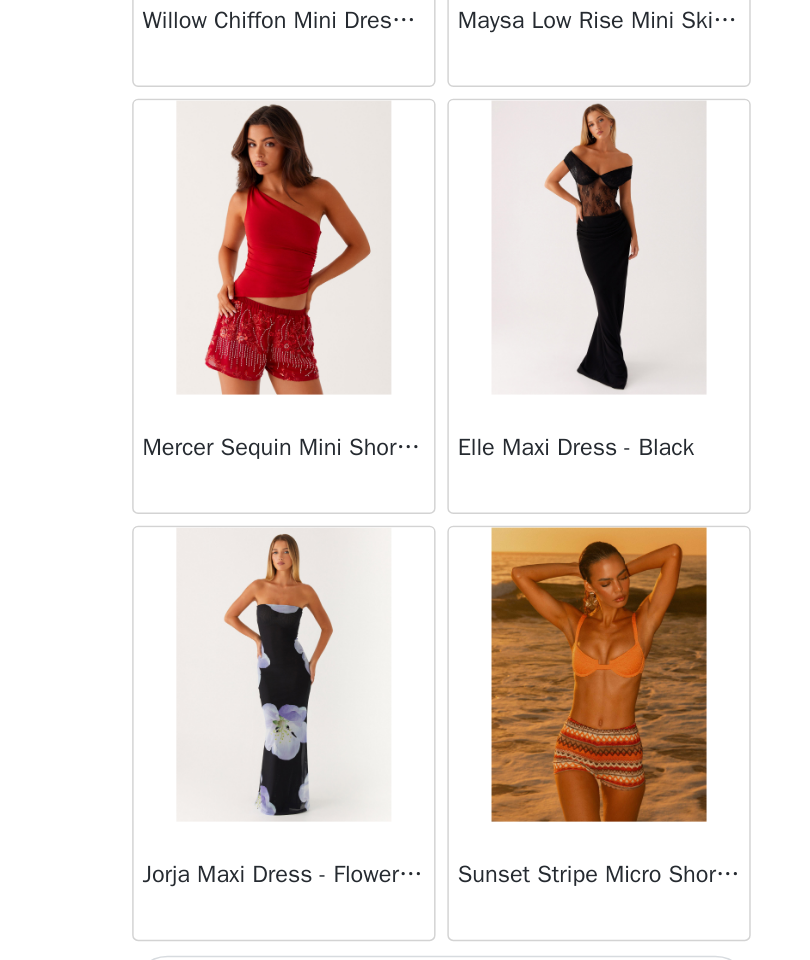 click on "Load More" at bounding box center (405, 926) 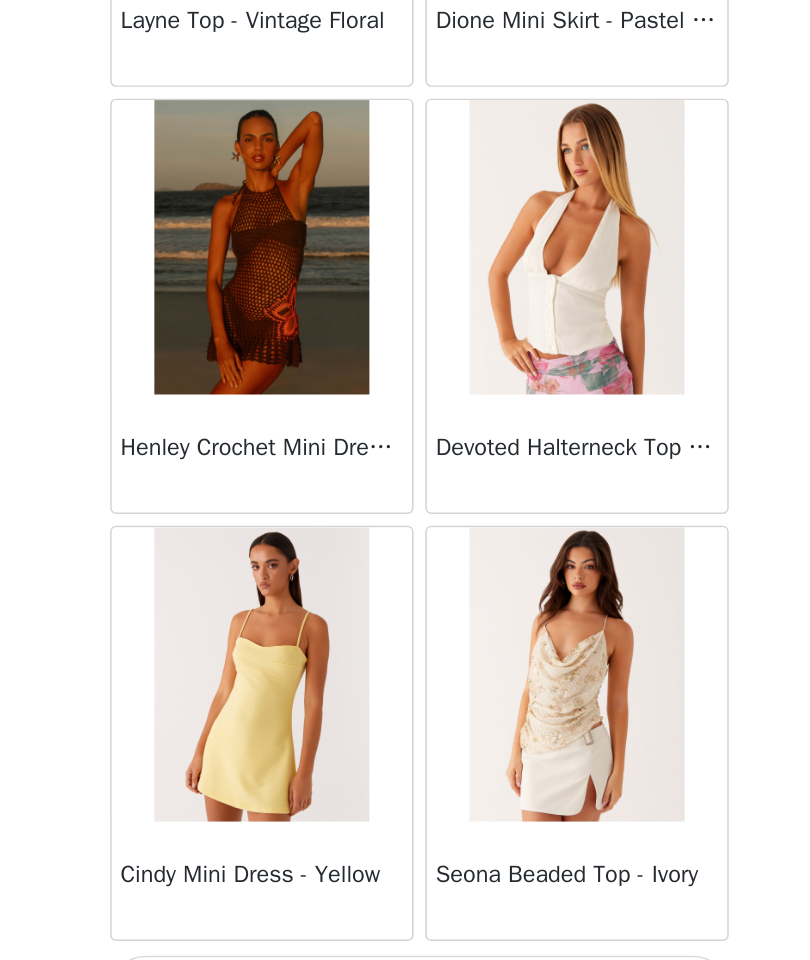 scroll, scrollTop: 45600, scrollLeft: 0, axis: vertical 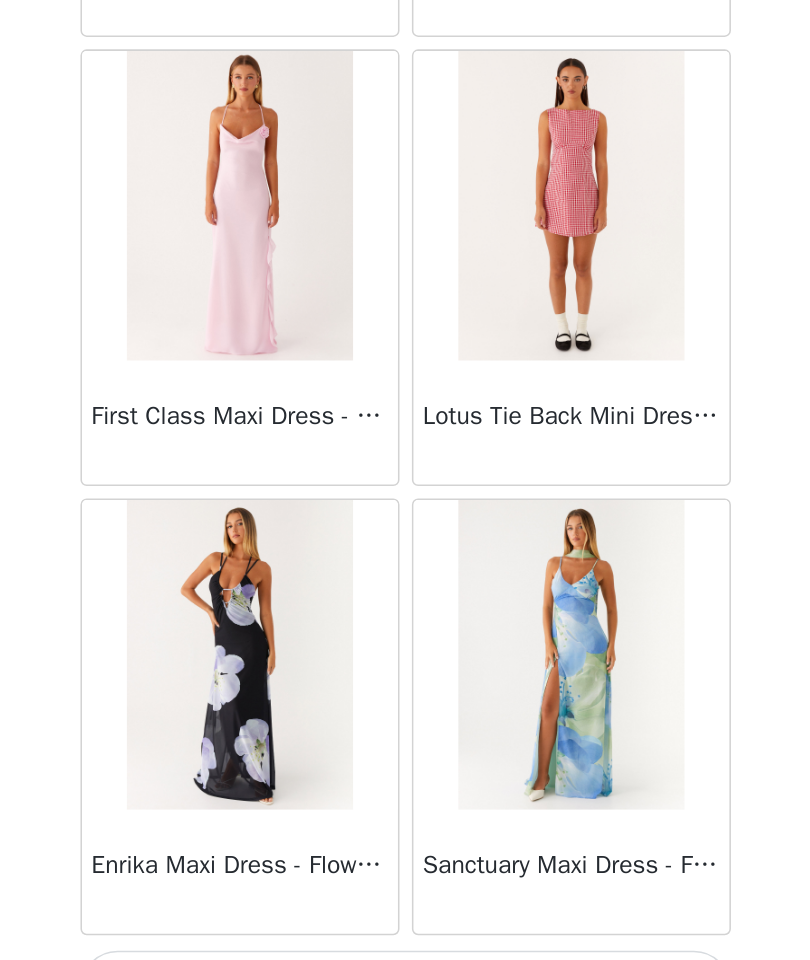 click on "Load More" at bounding box center [405, 926] 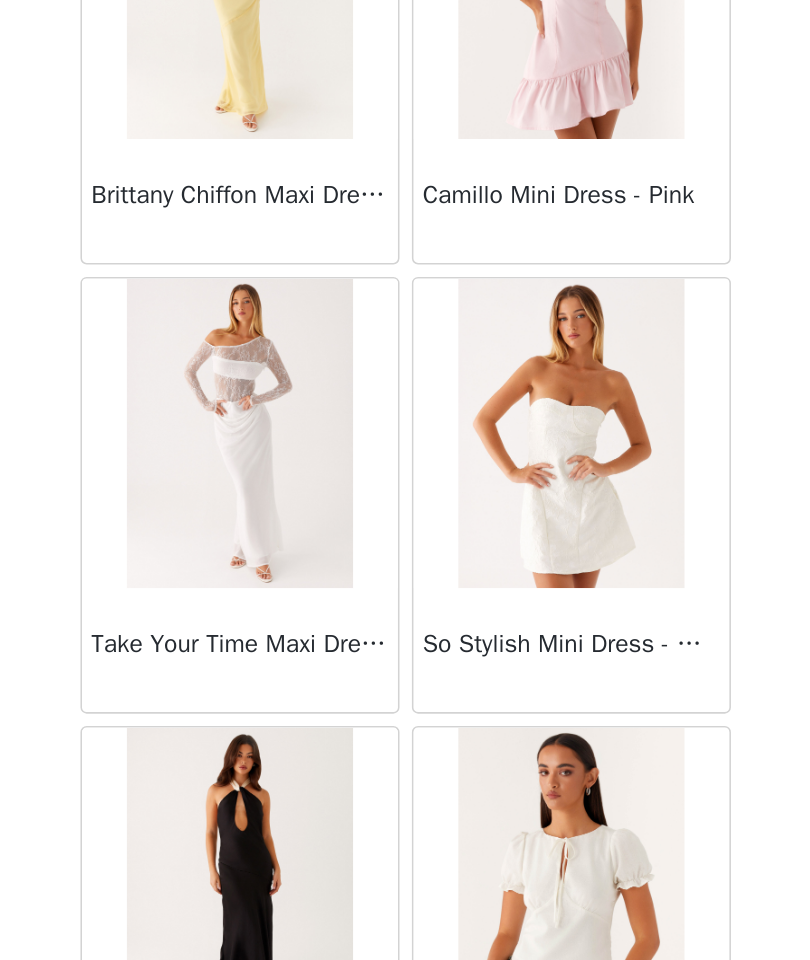 scroll, scrollTop: 49516, scrollLeft: 0, axis: vertical 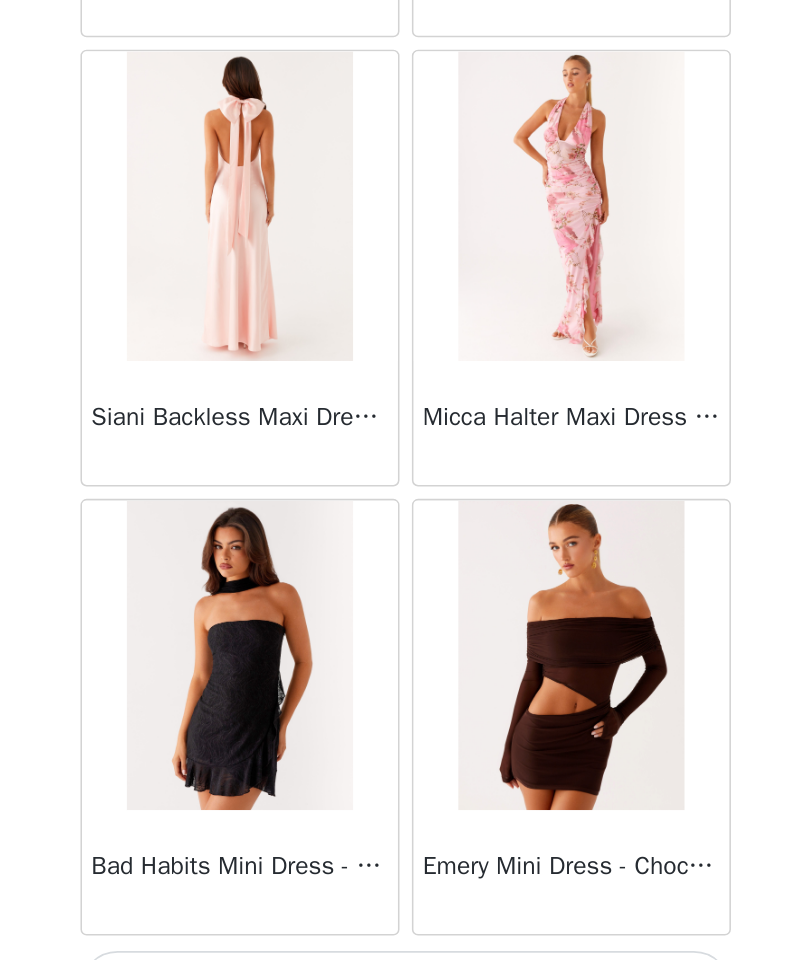 click on "Load More" at bounding box center [405, 926] 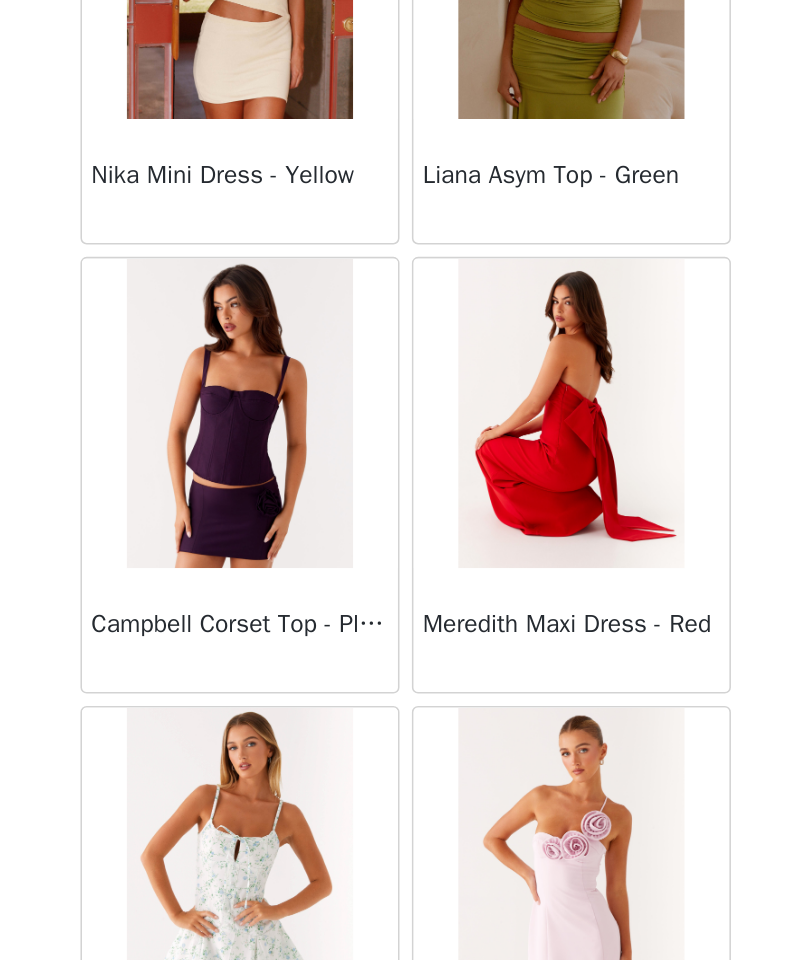 scroll, scrollTop: 53589, scrollLeft: 0, axis: vertical 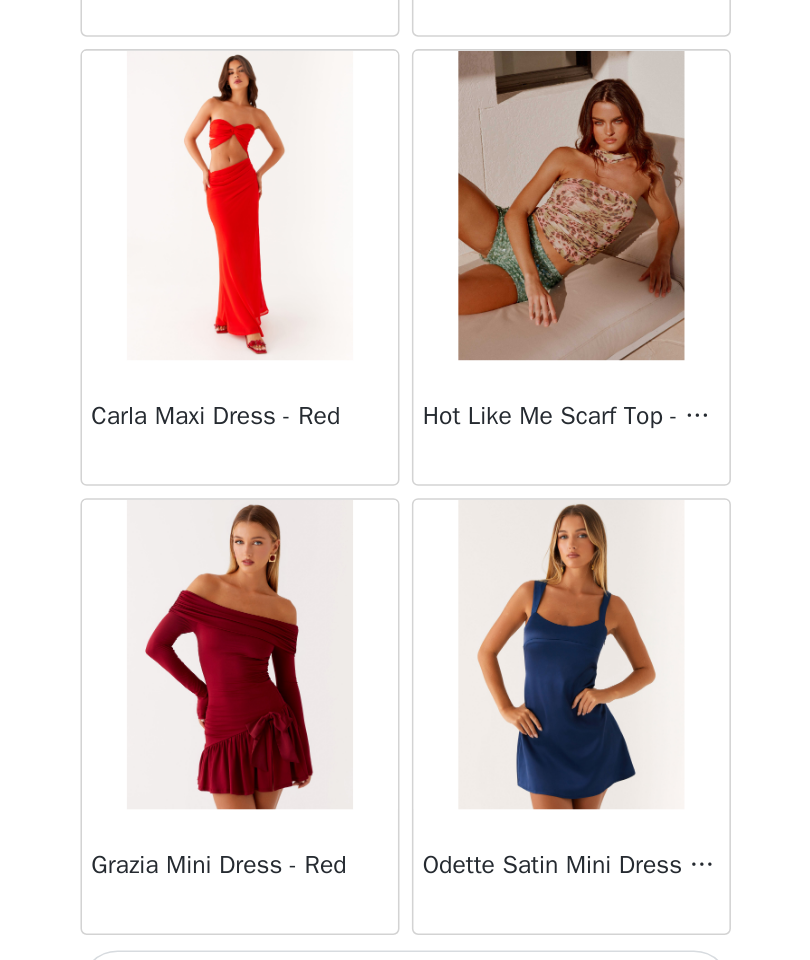 click on "Load More" at bounding box center [405, 926] 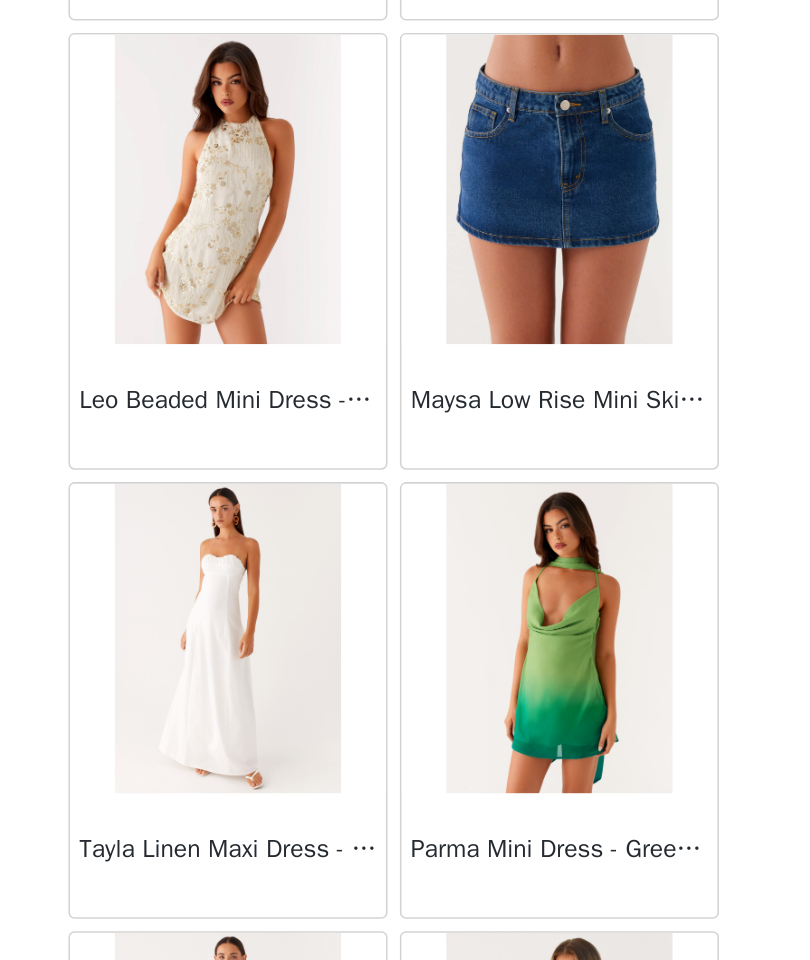 scroll, scrollTop: 56053, scrollLeft: 0, axis: vertical 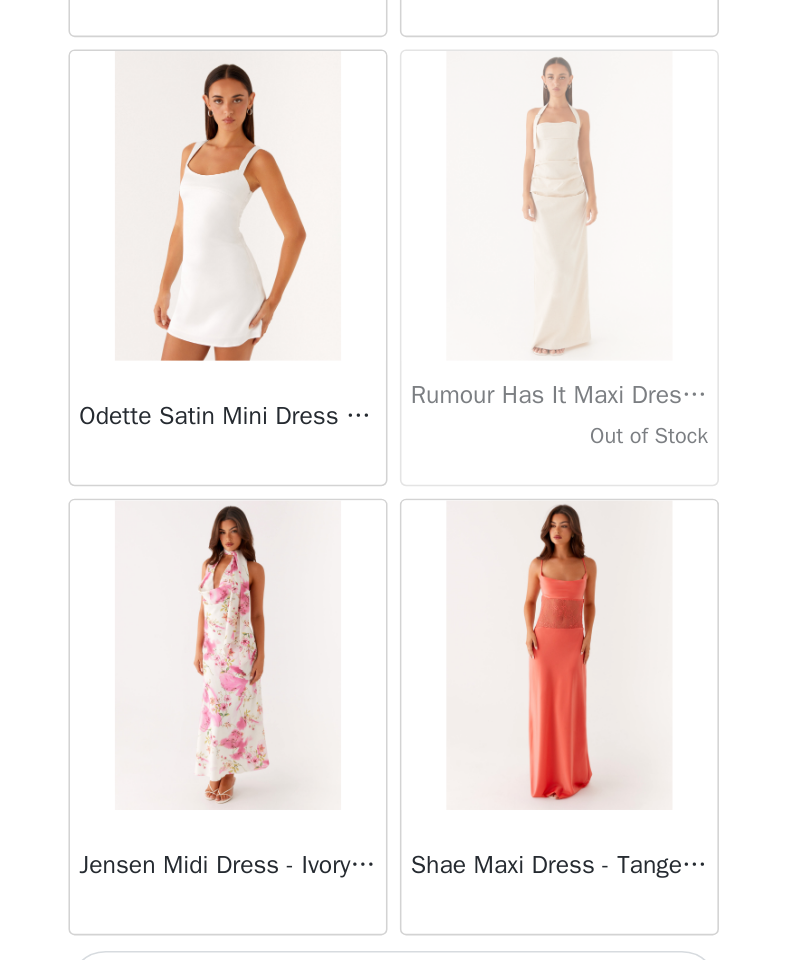 click on "Load More" at bounding box center (405, 926) 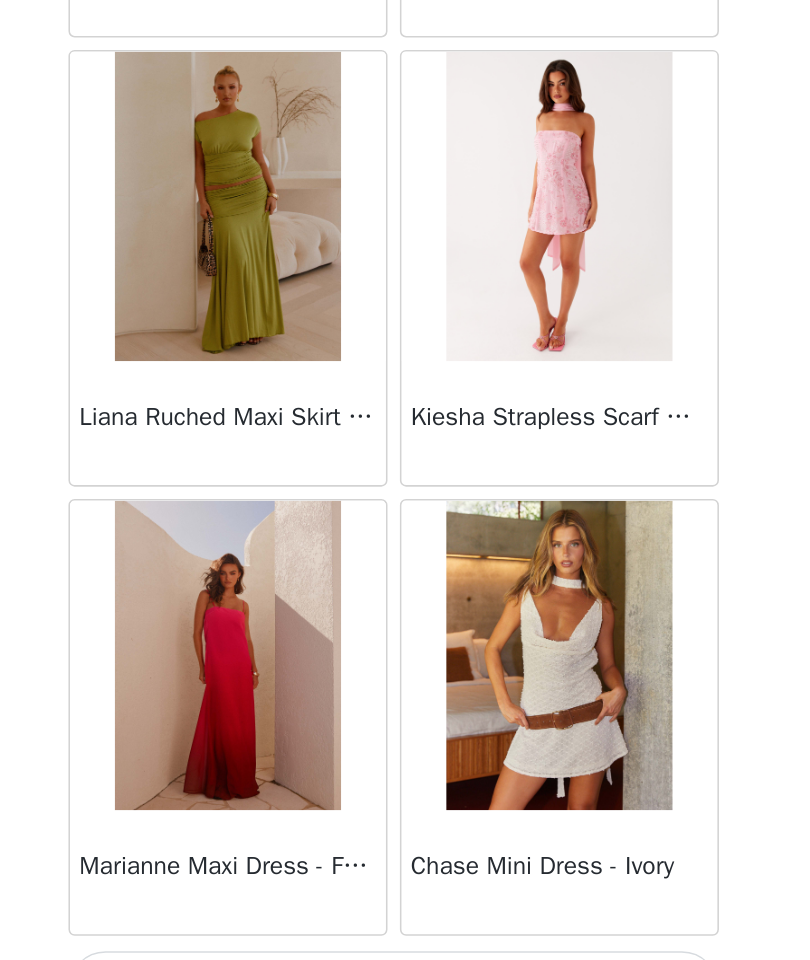 scroll, scrollTop: 60100, scrollLeft: 0, axis: vertical 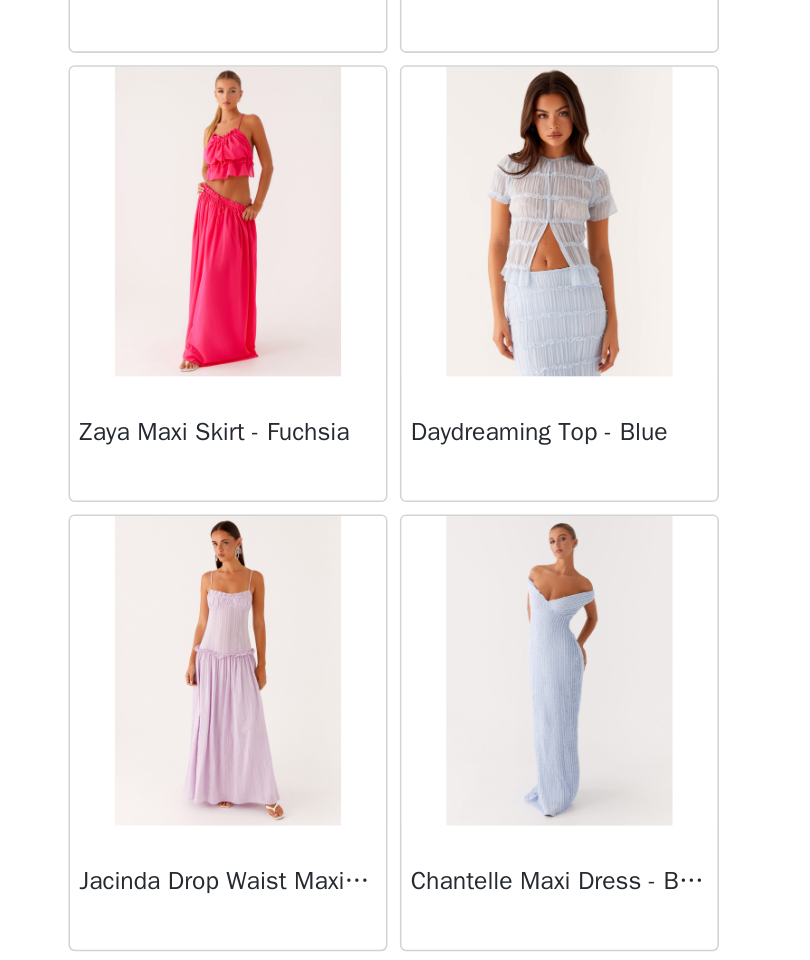 click on "Load More" at bounding box center [405, 936] 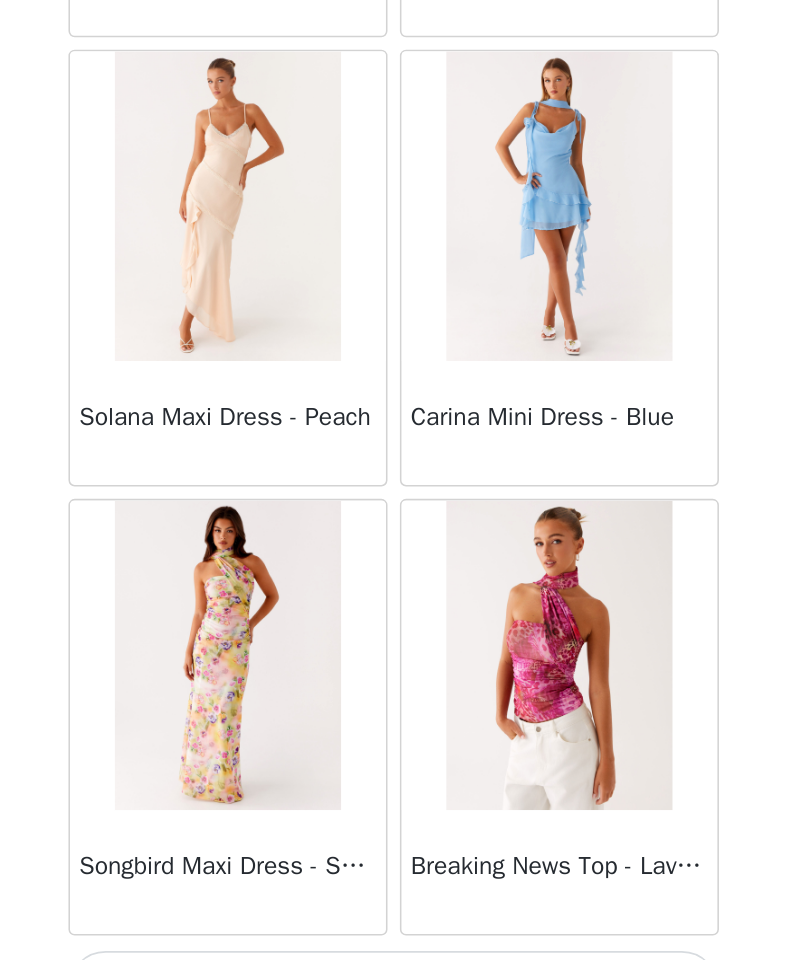 scroll, scrollTop: 65900, scrollLeft: 0, axis: vertical 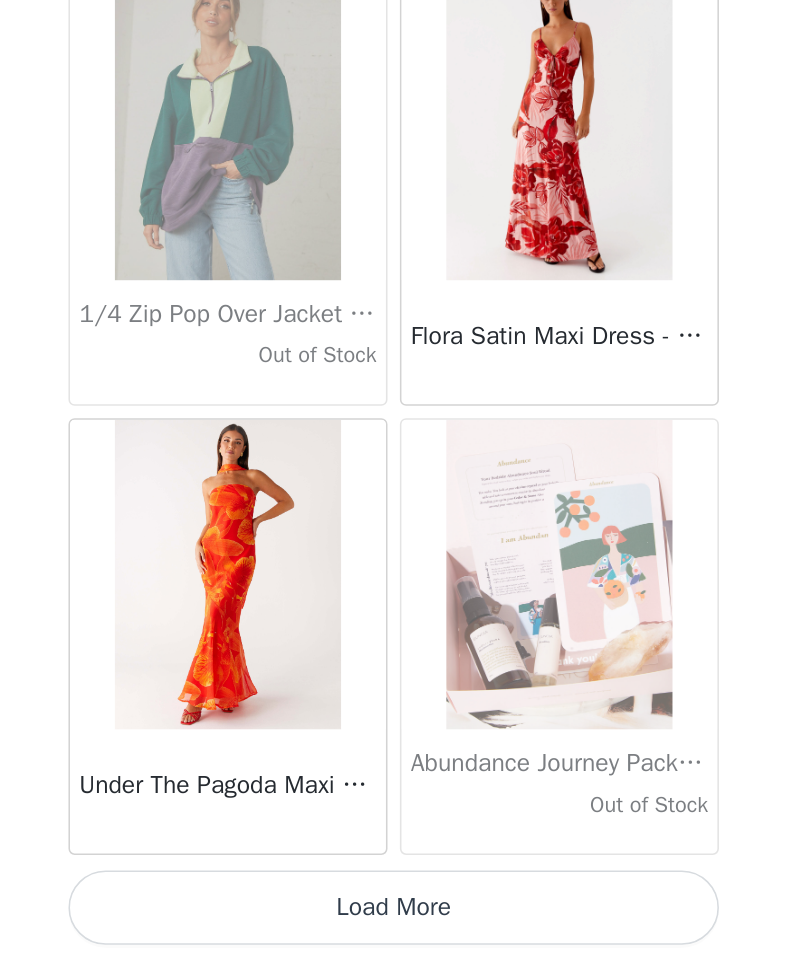 click on "Load More" at bounding box center (405, 926) 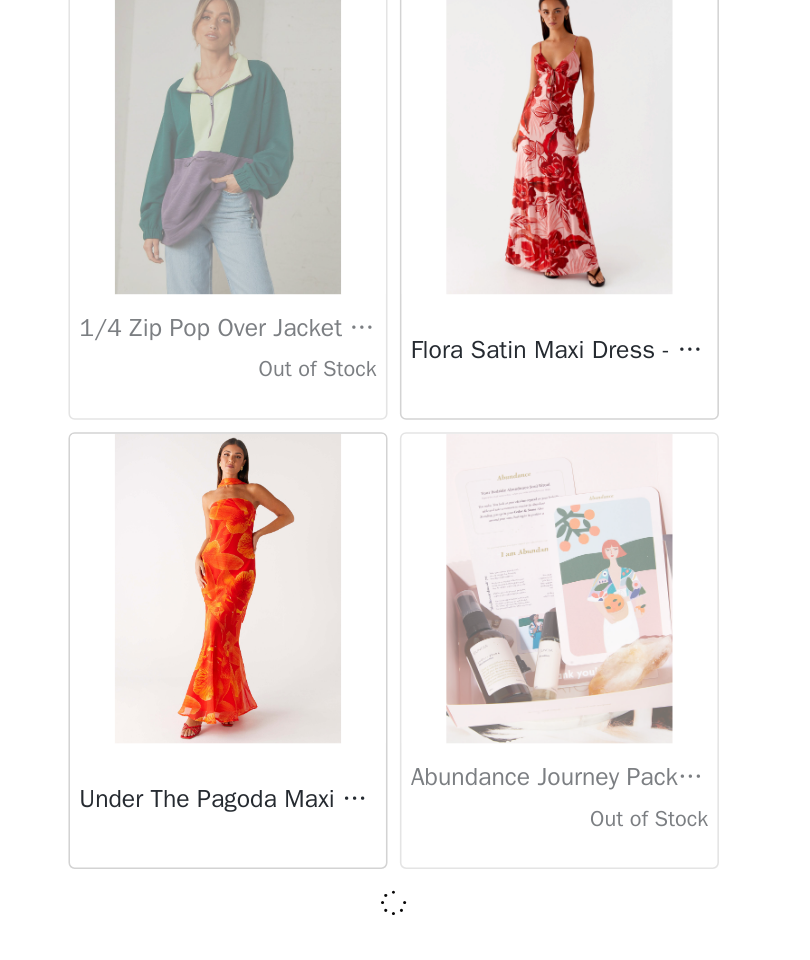 scroll, scrollTop: 68791, scrollLeft: 0, axis: vertical 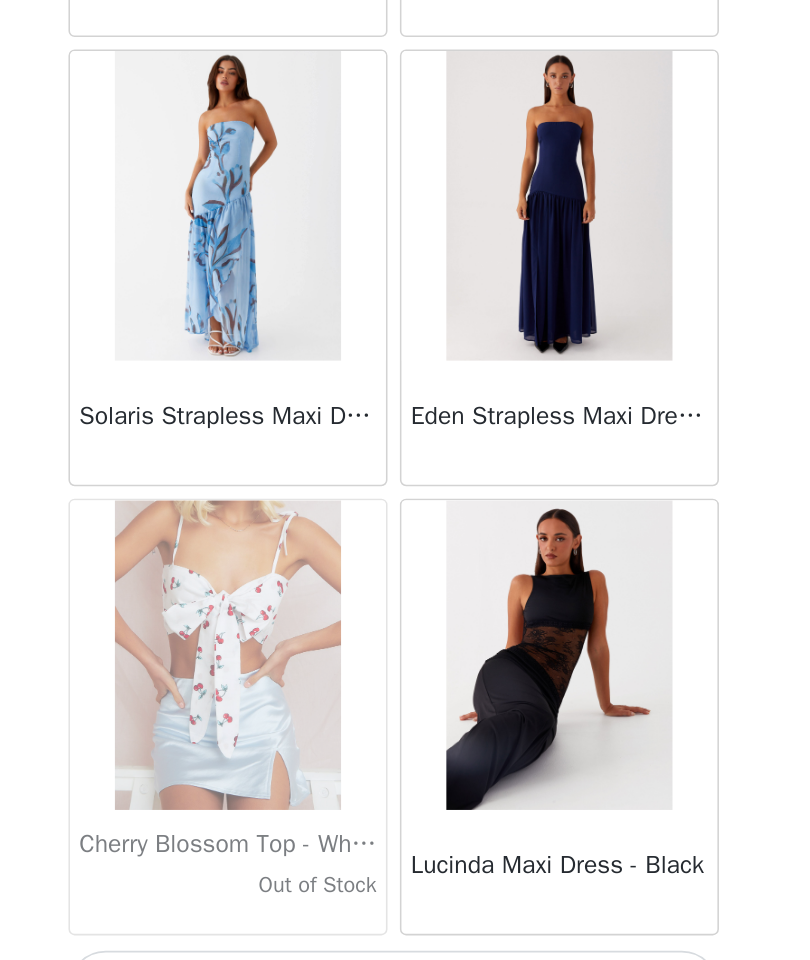 click on "Load More" at bounding box center [405, 926] 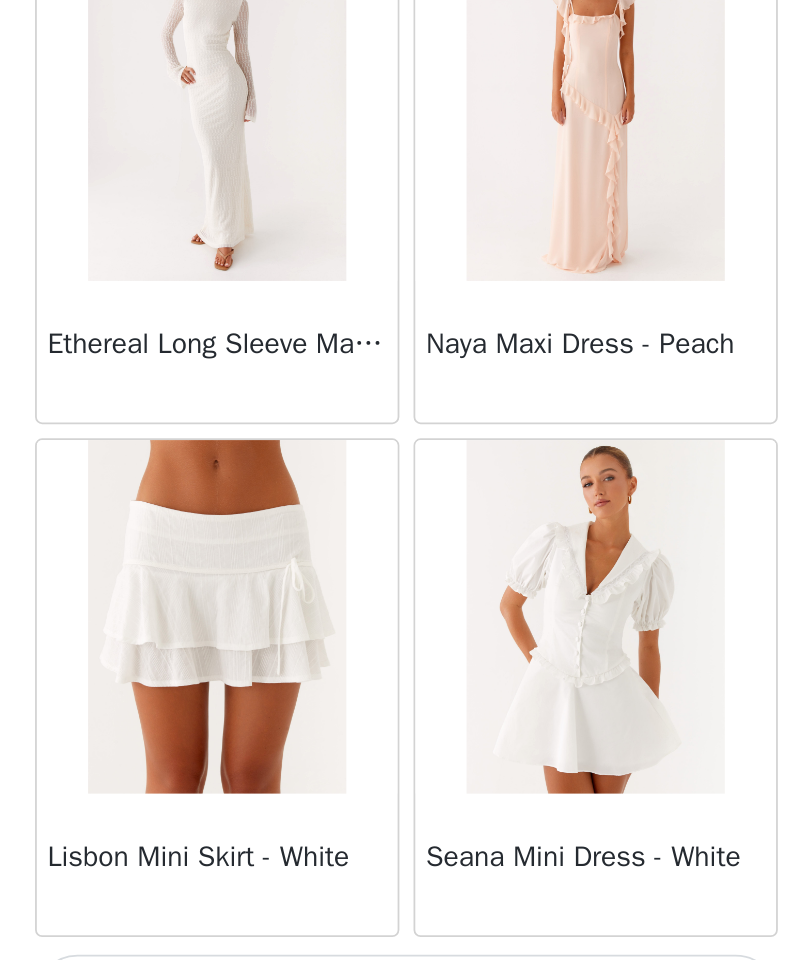 scroll, scrollTop: 74600, scrollLeft: 0, axis: vertical 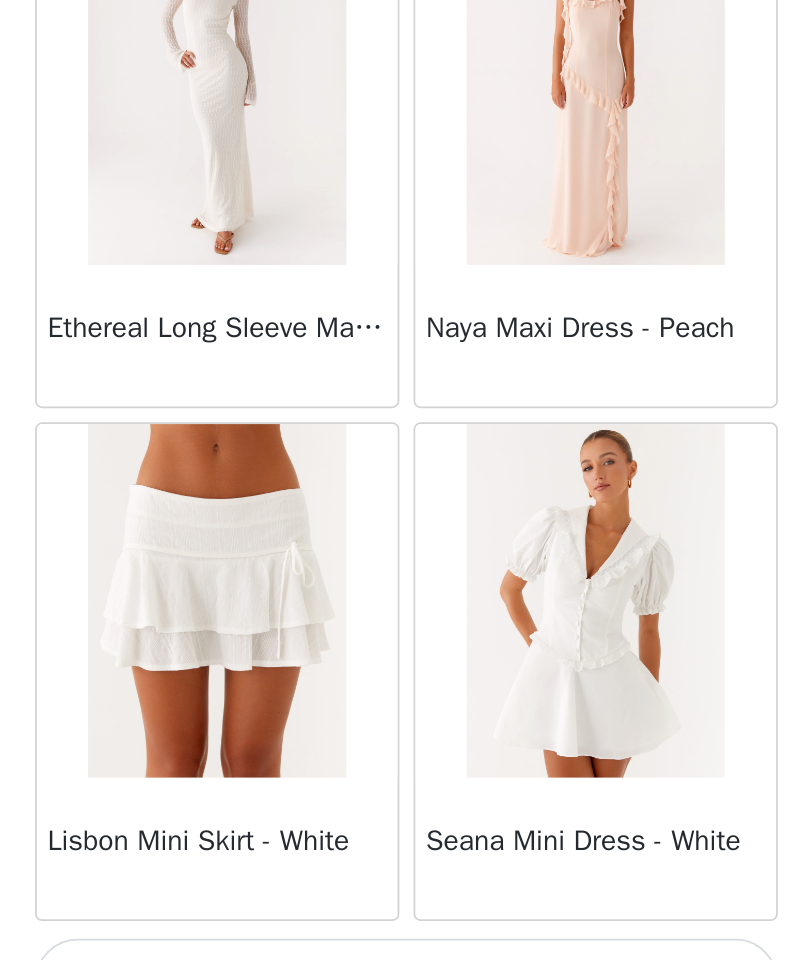 click on "Load More" at bounding box center [405, 926] 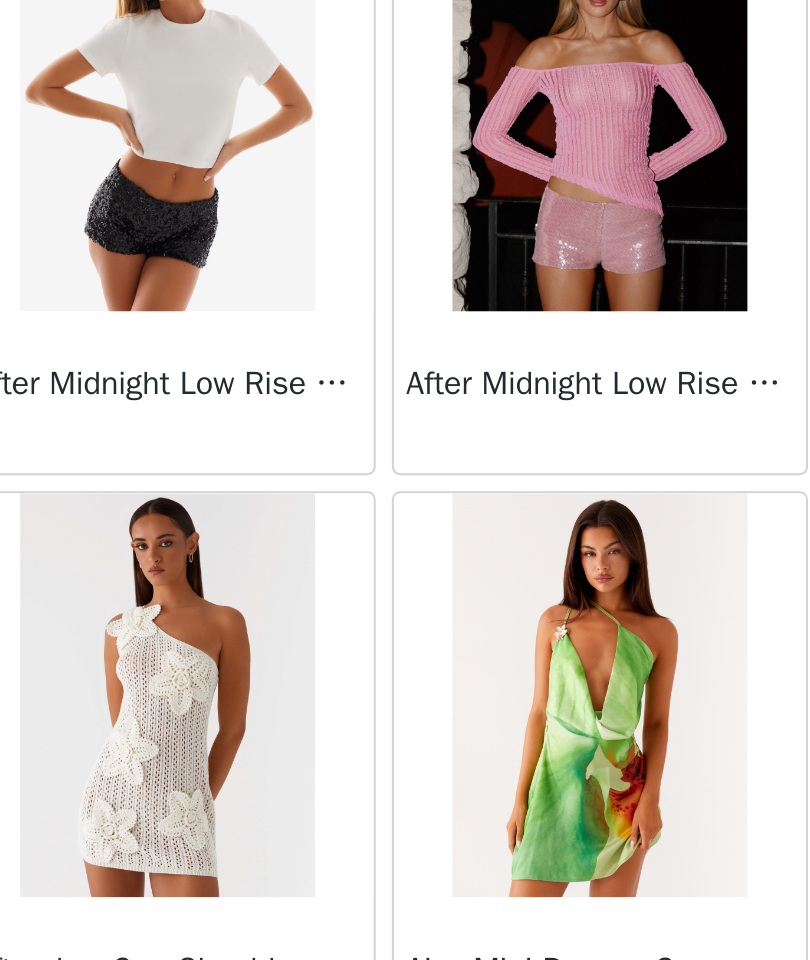 scroll, scrollTop: 77438, scrollLeft: 0, axis: vertical 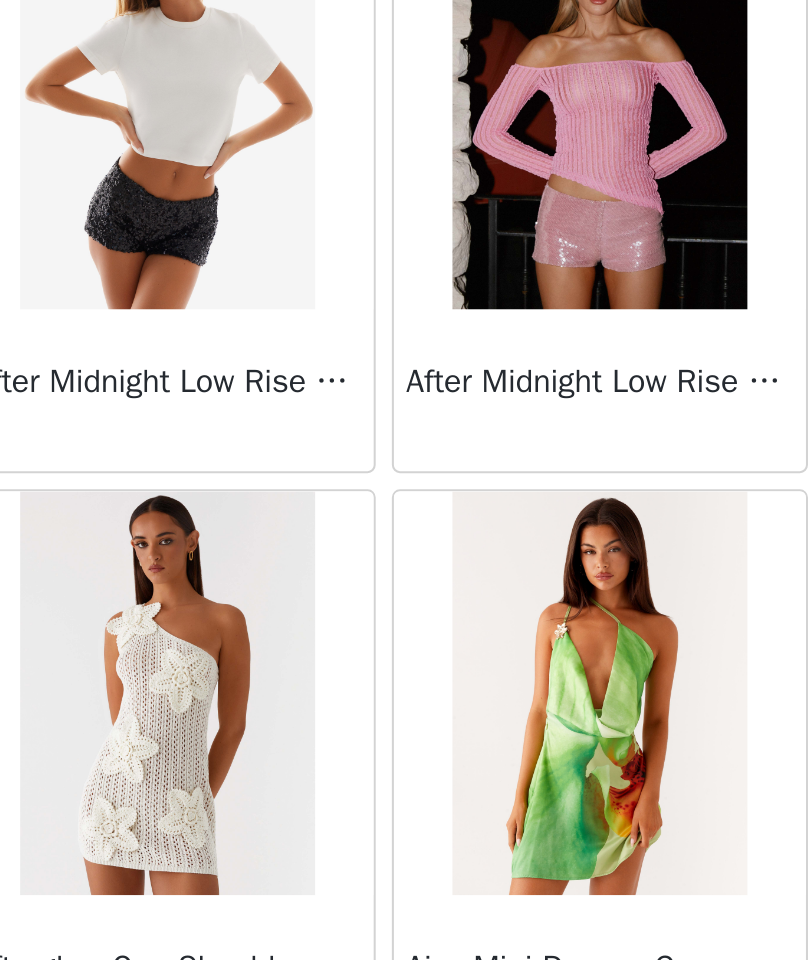 click on "After Midnight Low Rise Sequin Mini Shorts - Black" at bounding box center (298, 619) 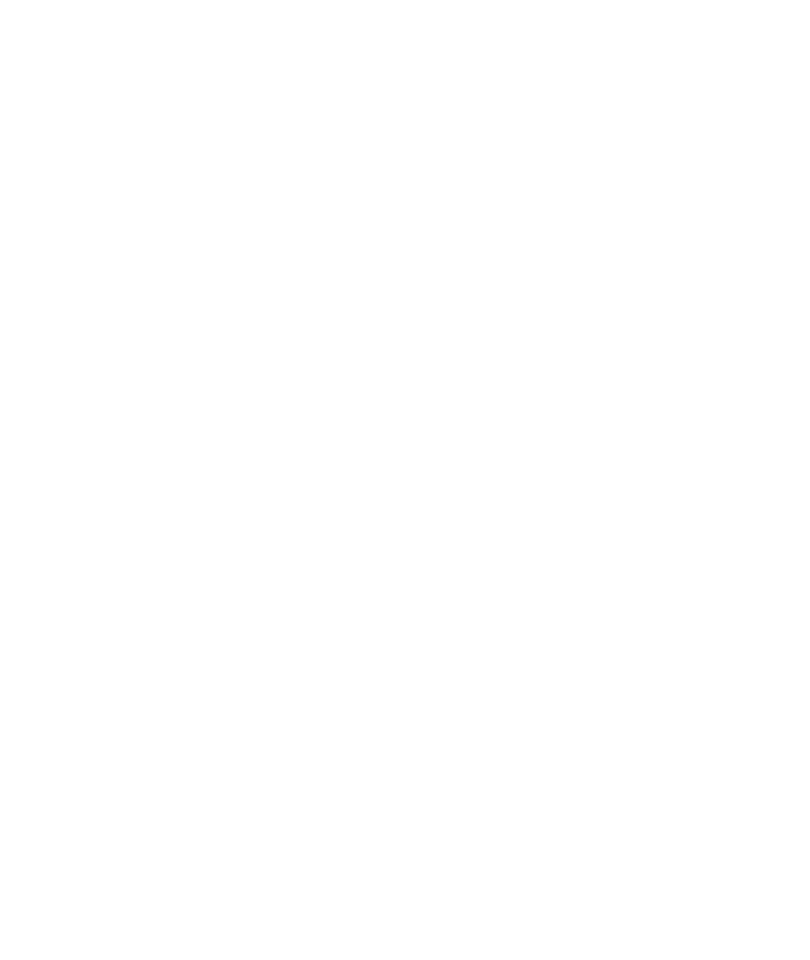 scroll, scrollTop: 0, scrollLeft: 0, axis: both 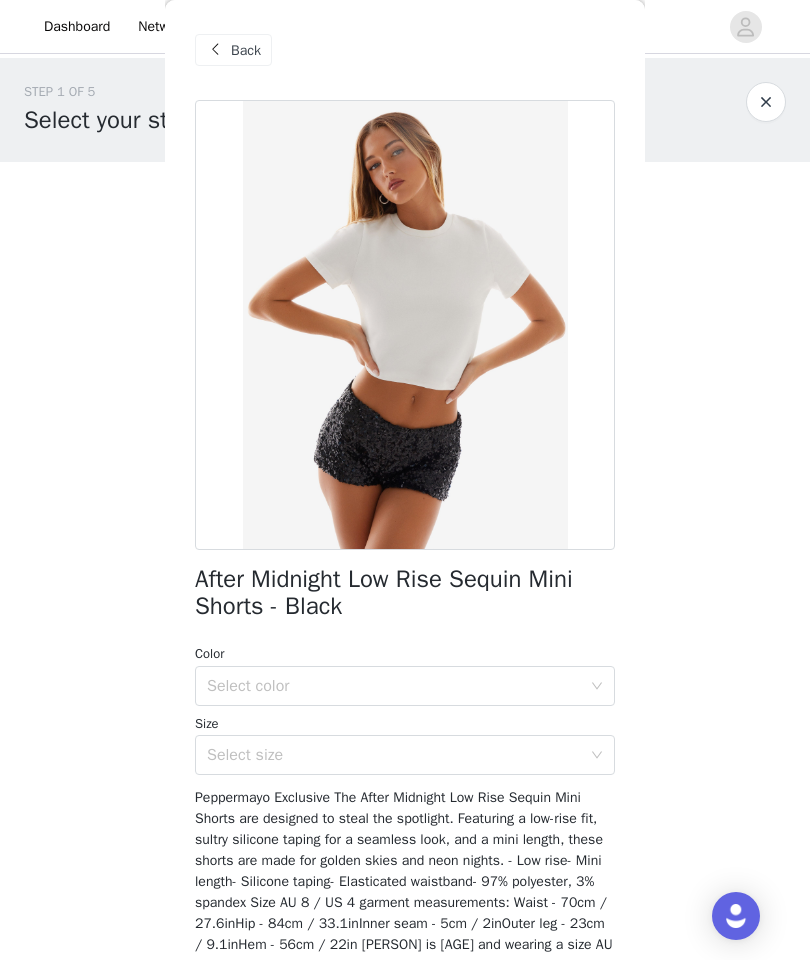 click on "Back" at bounding box center [246, 50] 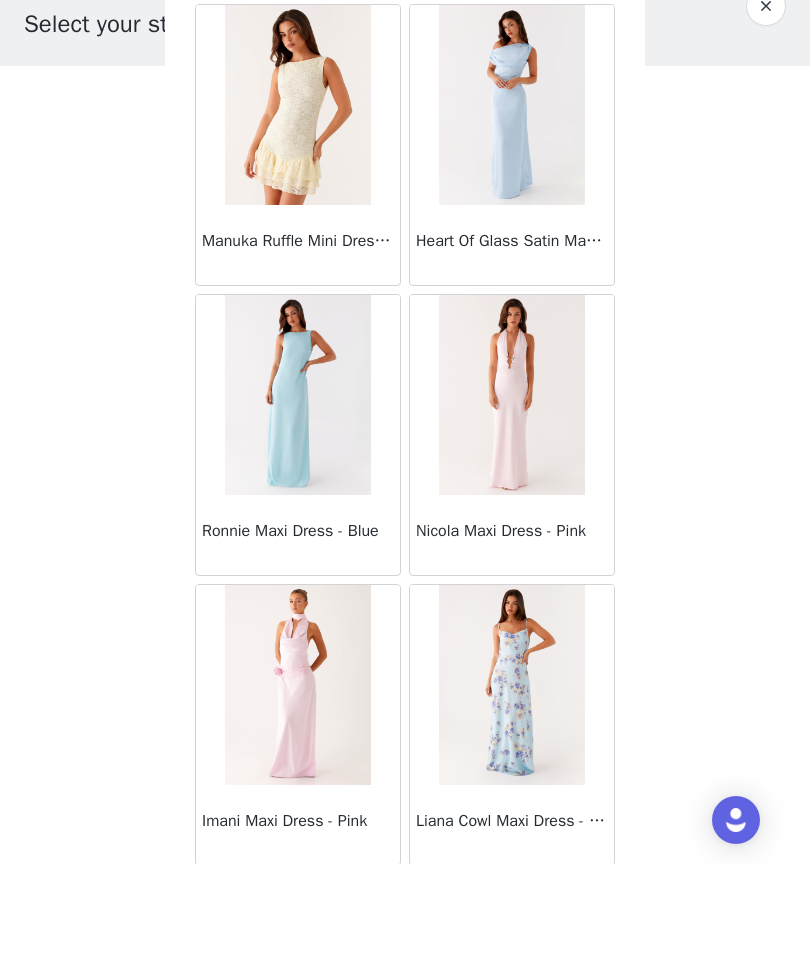scroll, scrollTop: 0, scrollLeft: 0, axis: both 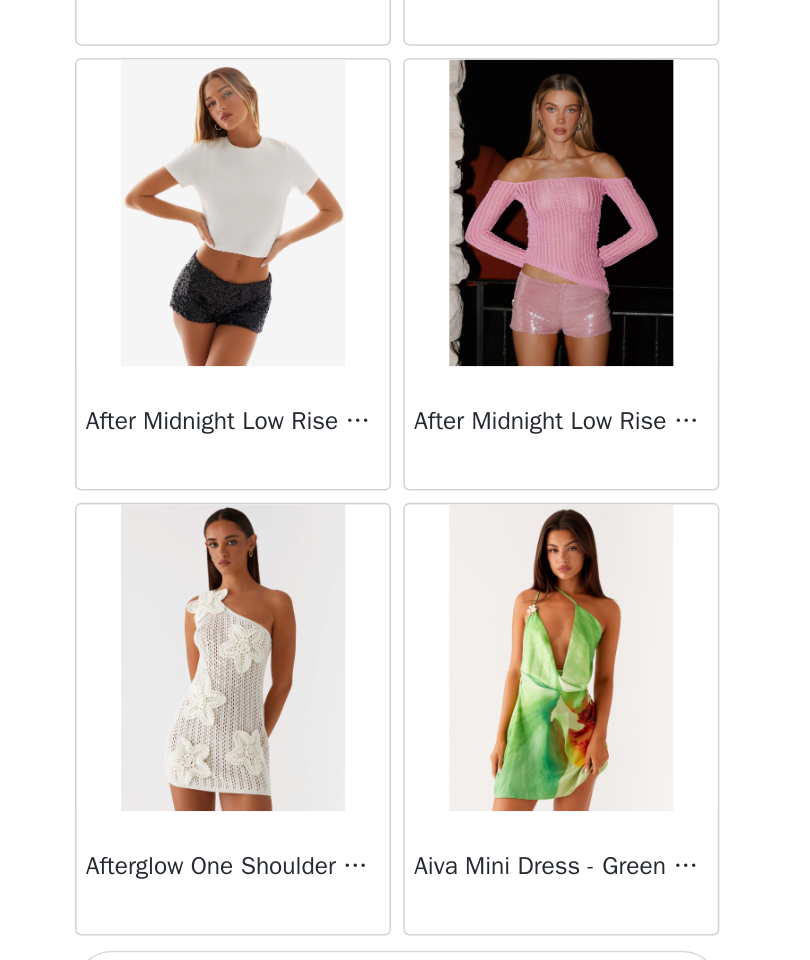 click on "Load More" at bounding box center [405, 926] 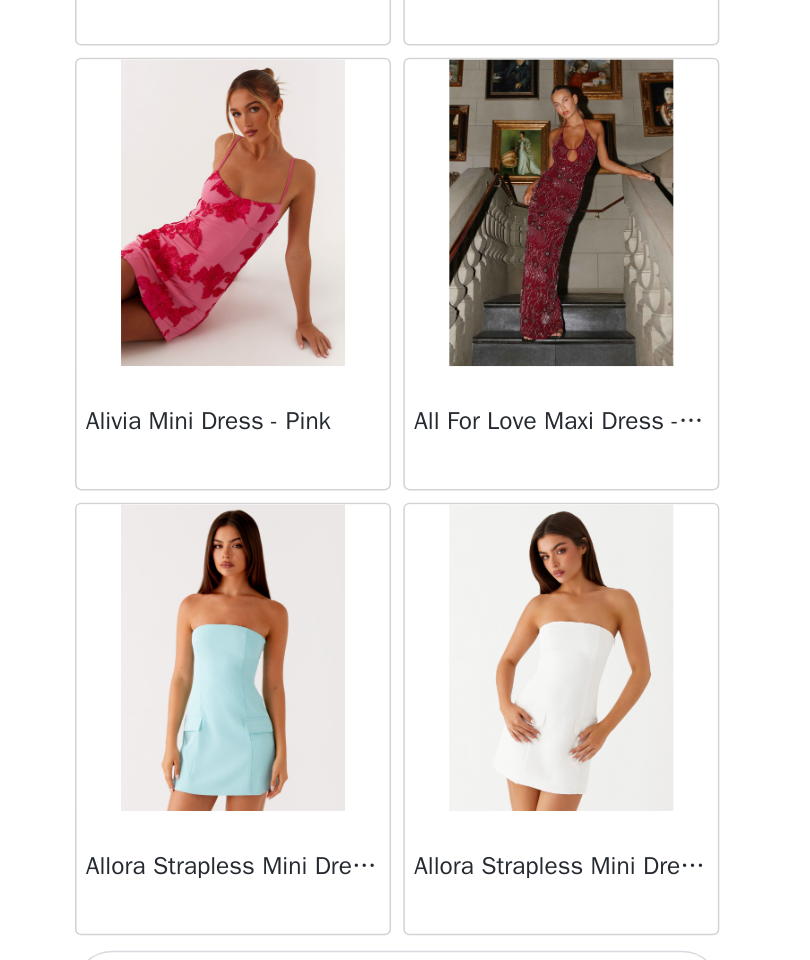 scroll, scrollTop: 80400, scrollLeft: 0, axis: vertical 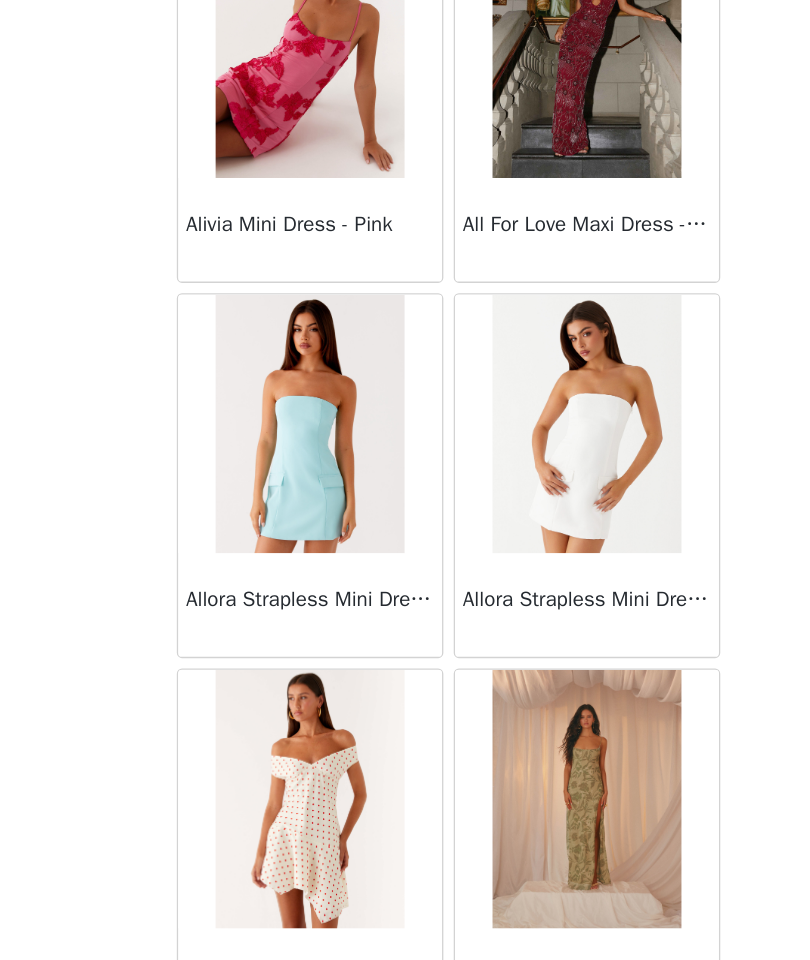 click at bounding box center [297, 546] 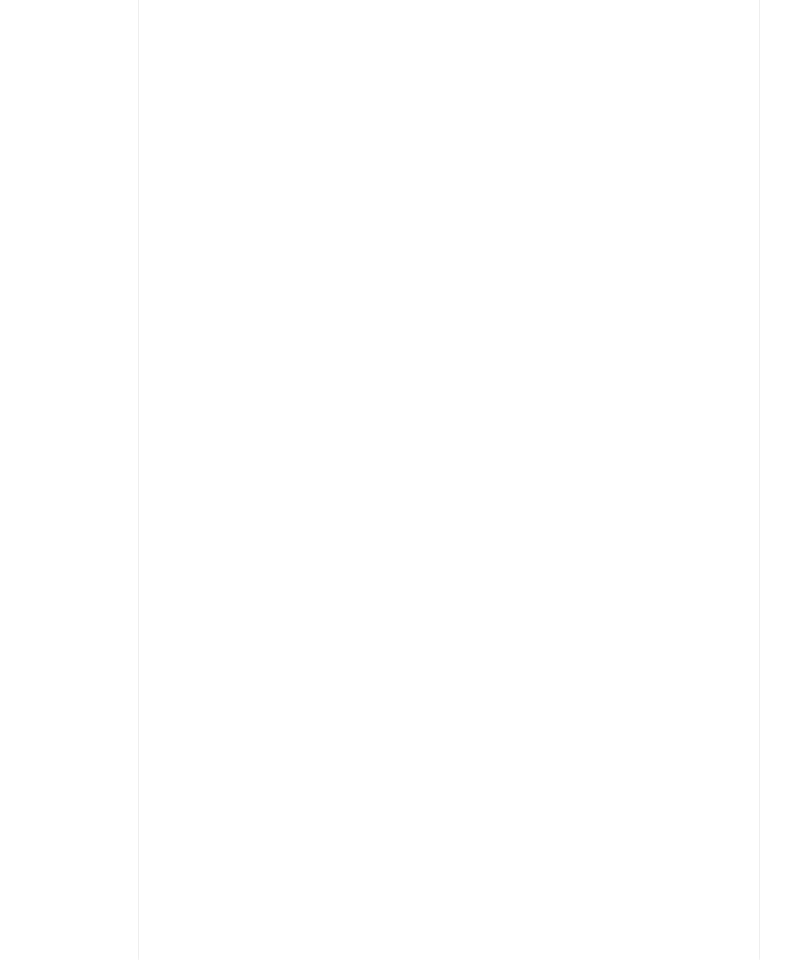 scroll, scrollTop: 0, scrollLeft: 0, axis: both 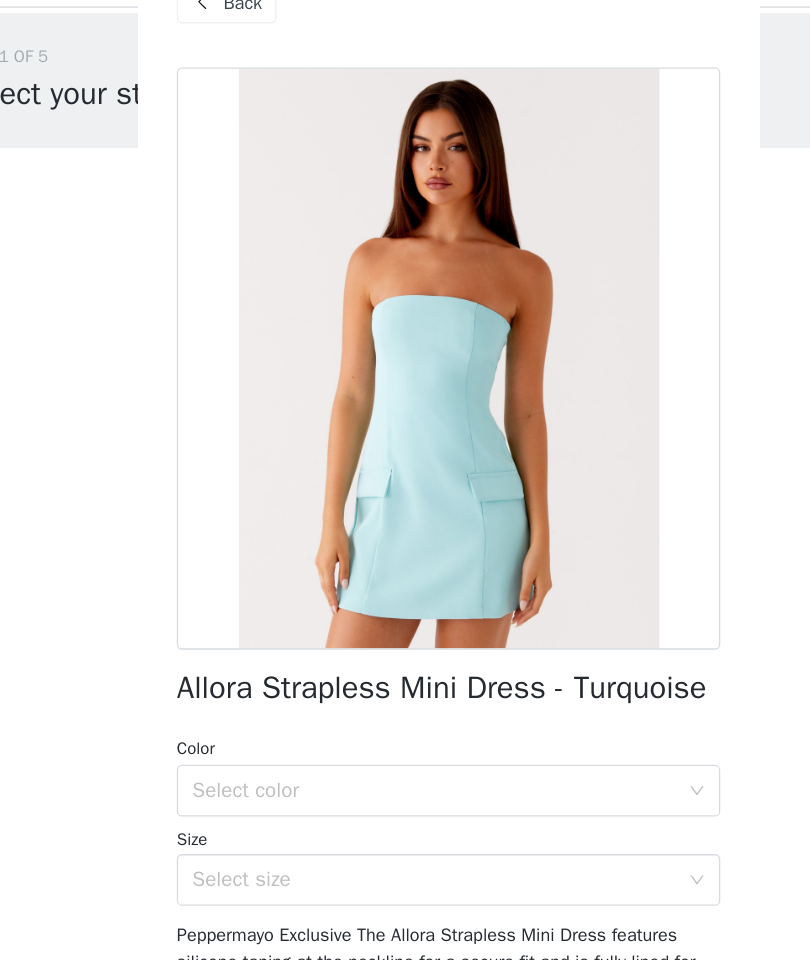 click on "Back" at bounding box center (246, 50) 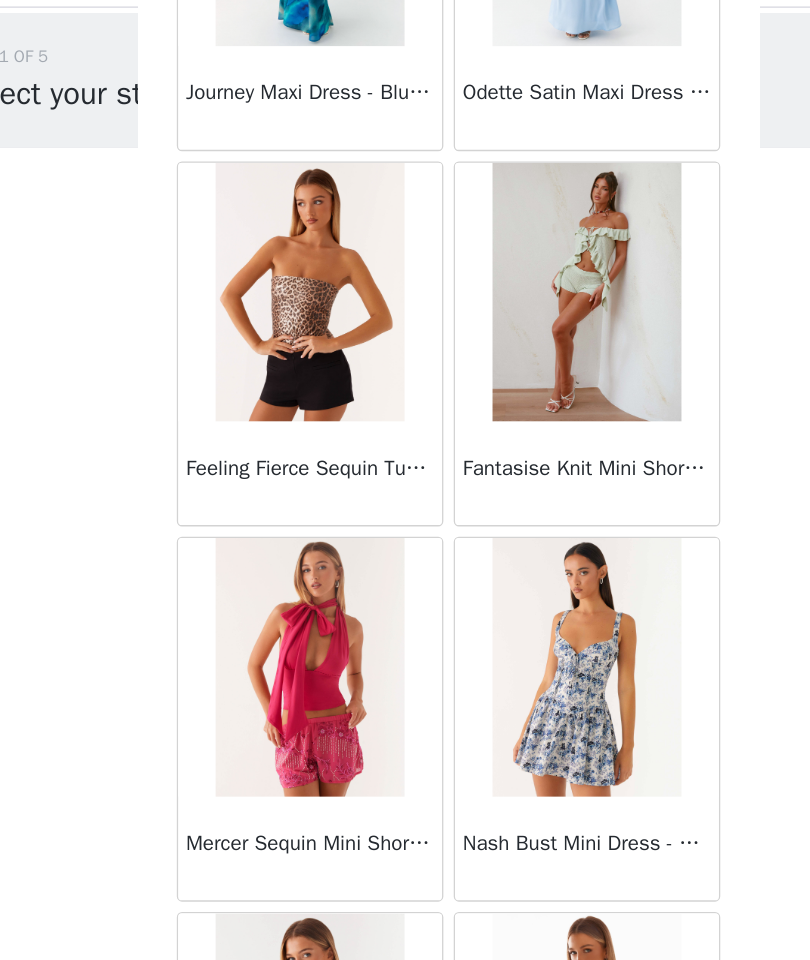 scroll, scrollTop: 31547, scrollLeft: 0, axis: vertical 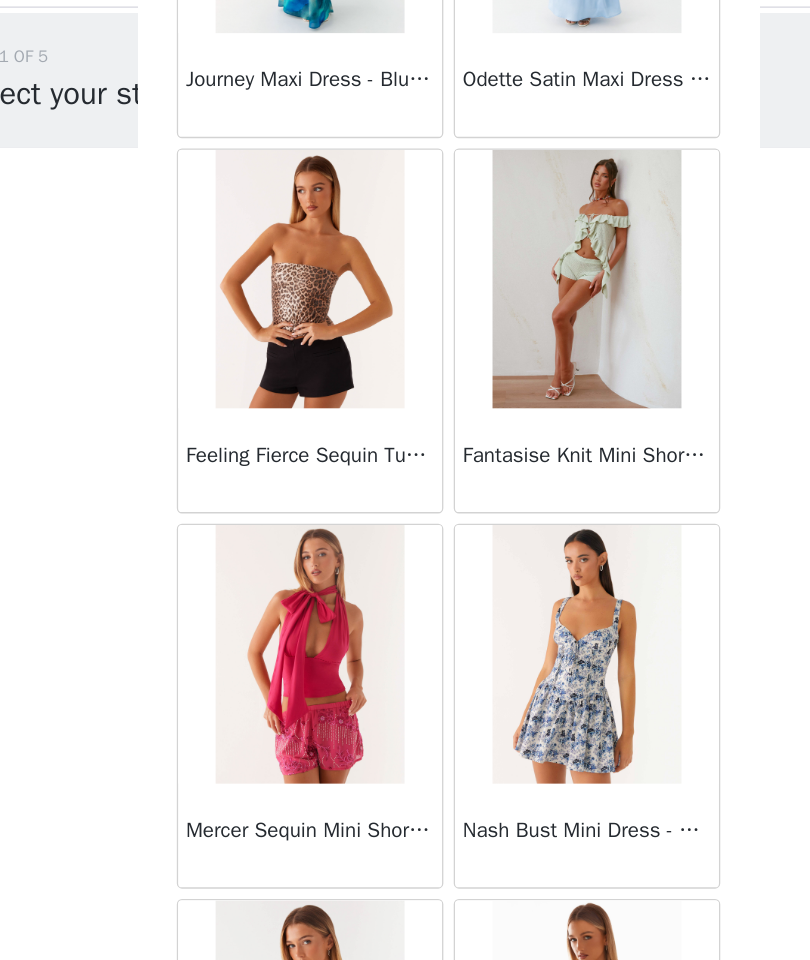 click at bounding box center (511, 554) 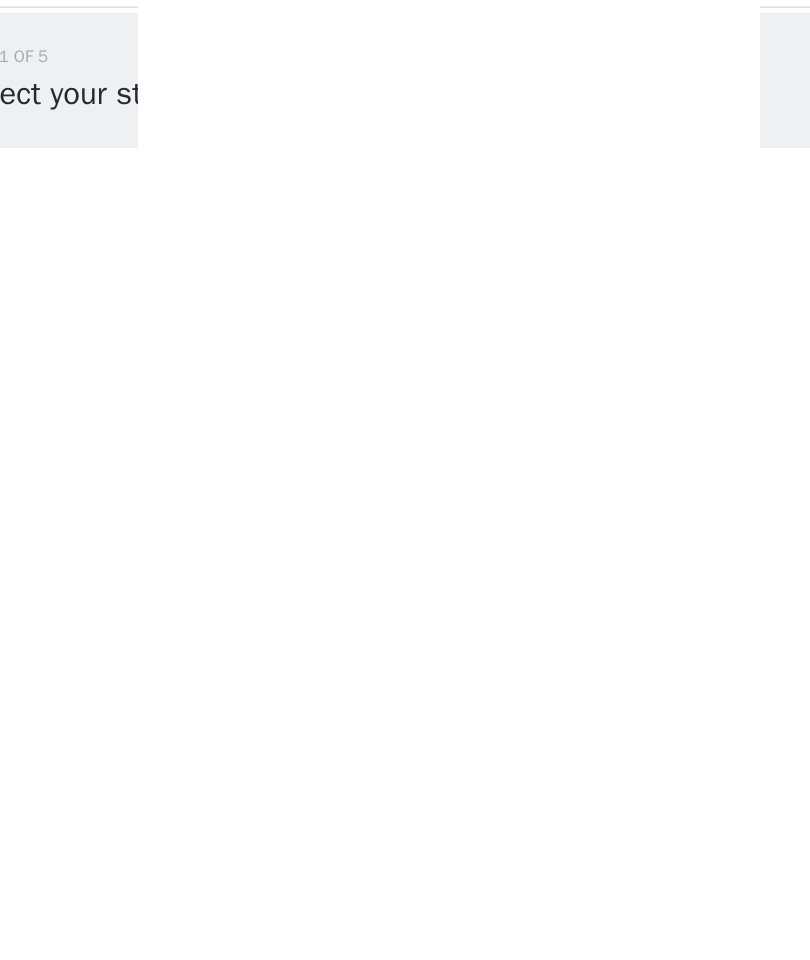 scroll, scrollTop: 162, scrollLeft: 0, axis: vertical 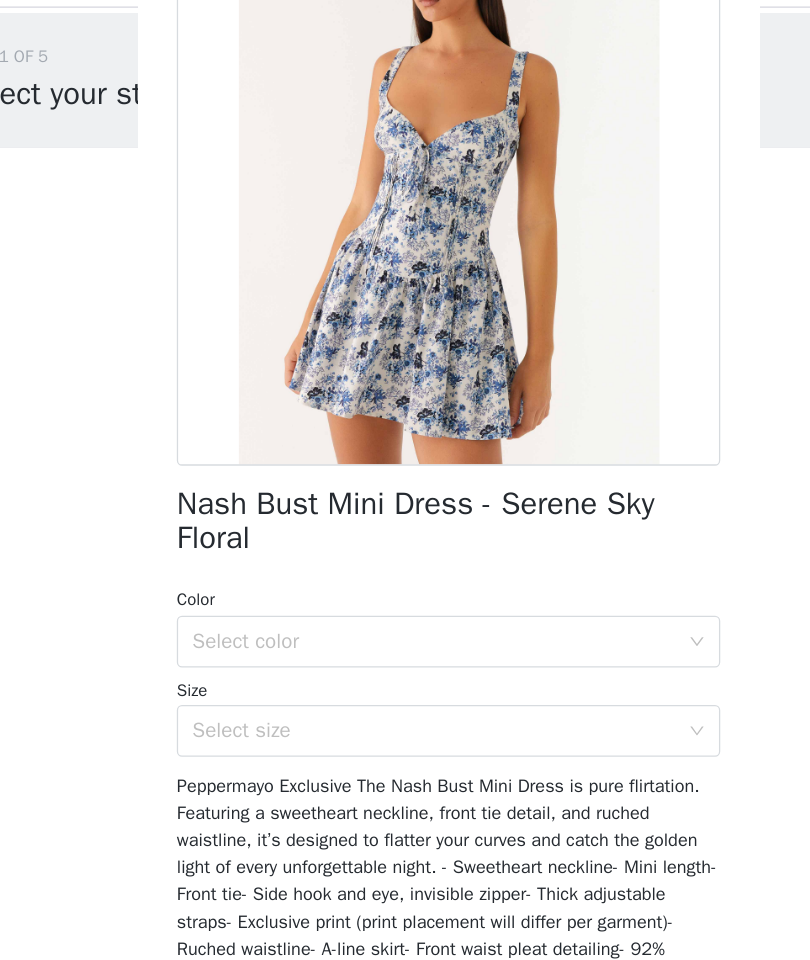 click on "Select color" at bounding box center (394, 544) 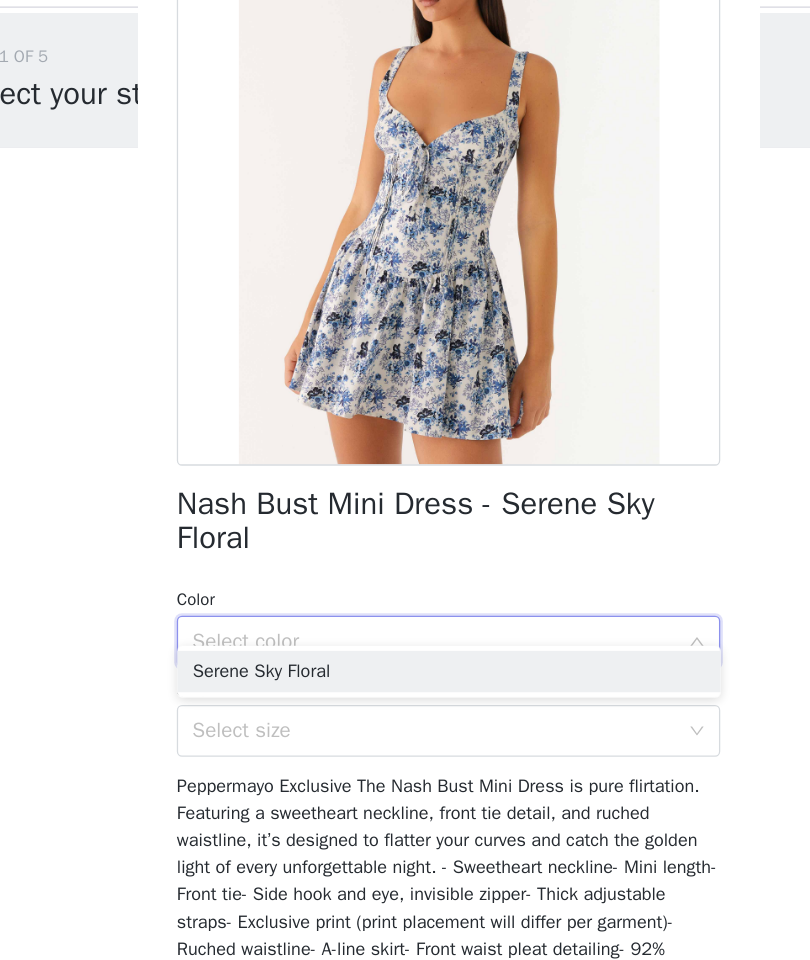 click on "Serene Sky Floral" at bounding box center (405, 567) 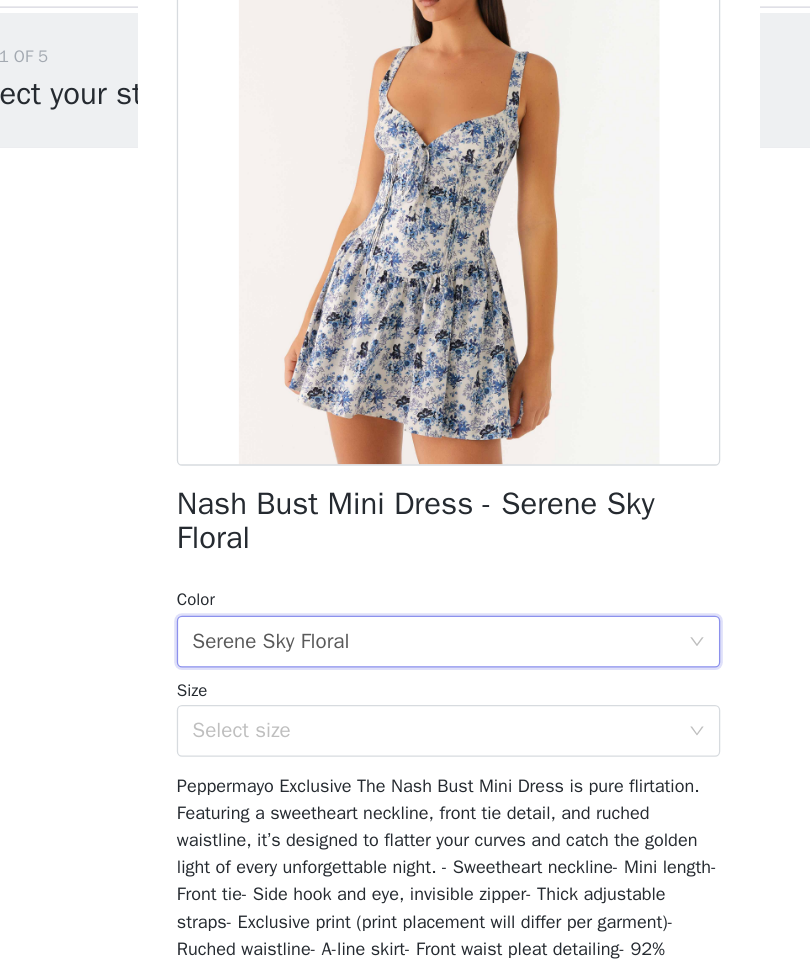 click on "Select size" at bounding box center [394, 613] 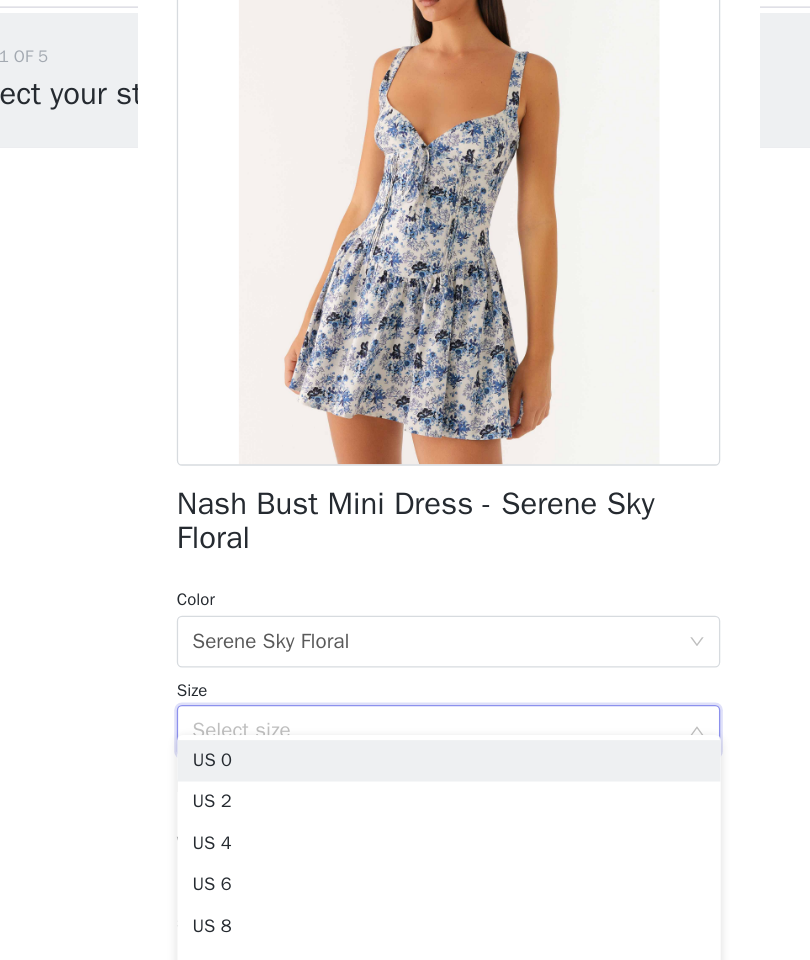 click on "US 4" at bounding box center [405, 700] 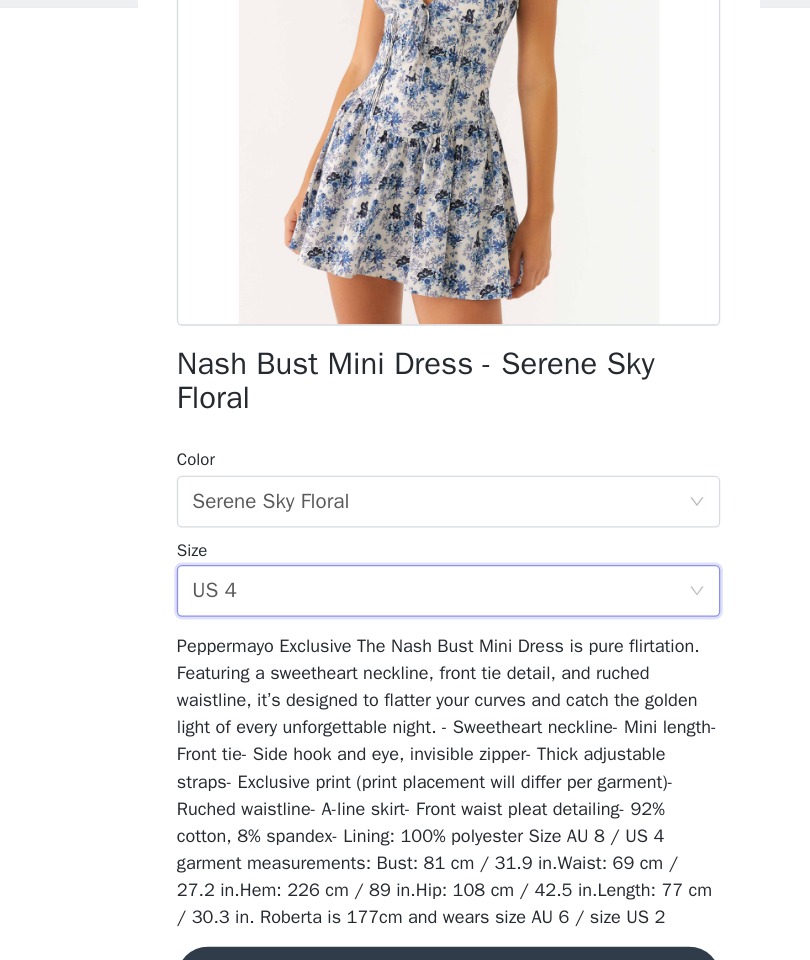 click on "Add Product" at bounding box center (405, 912) 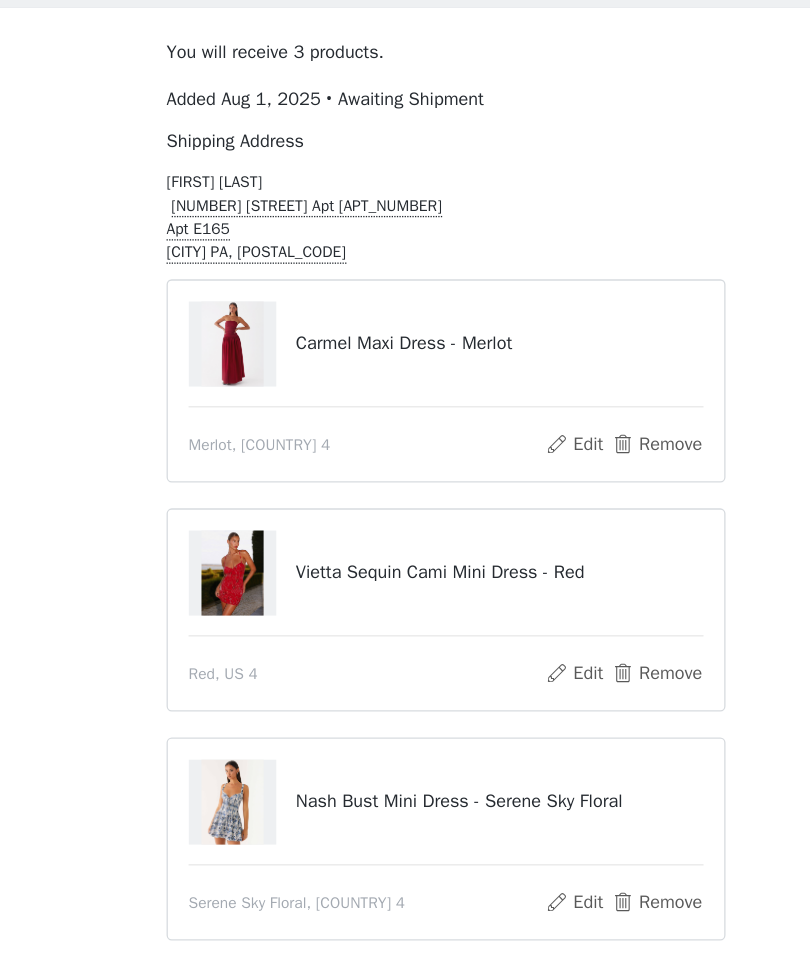 scroll, scrollTop: 110, scrollLeft: 0, axis: vertical 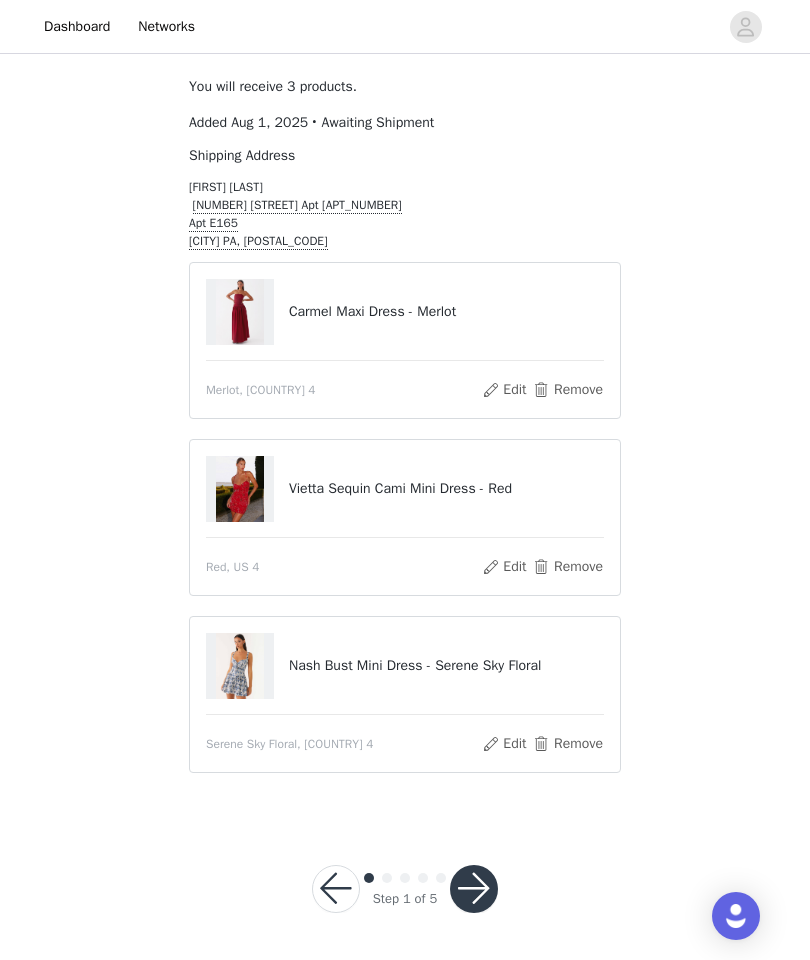click at bounding box center [474, 889] 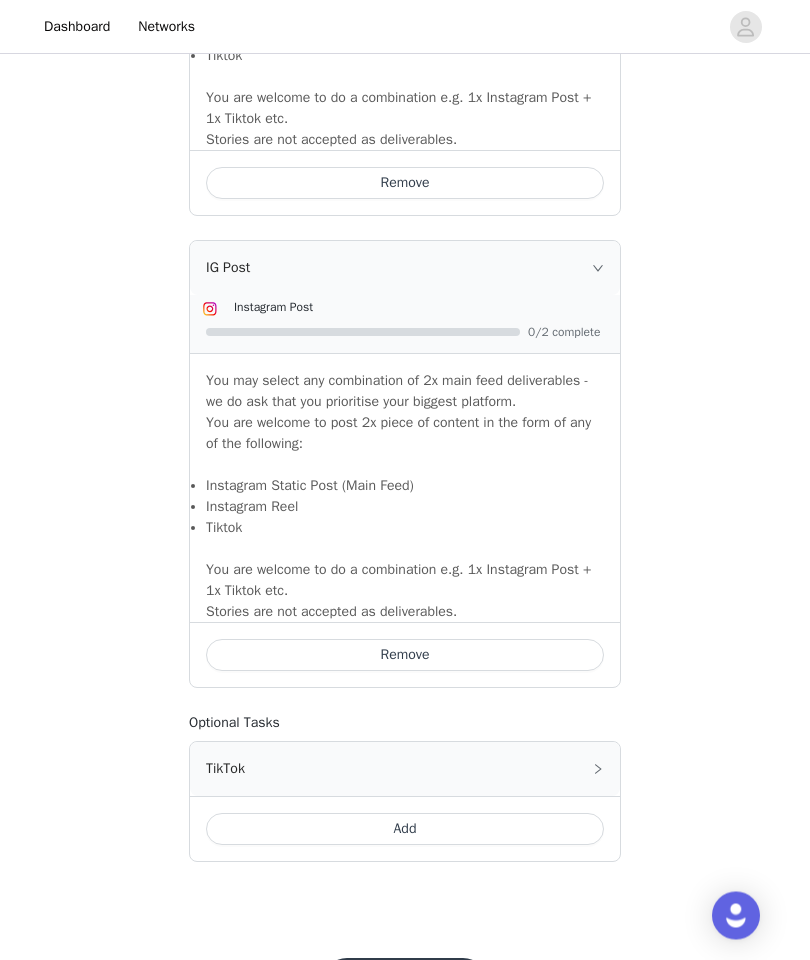 scroll, scrollTop: 1587, scrollLeft: 0, axis: vertical 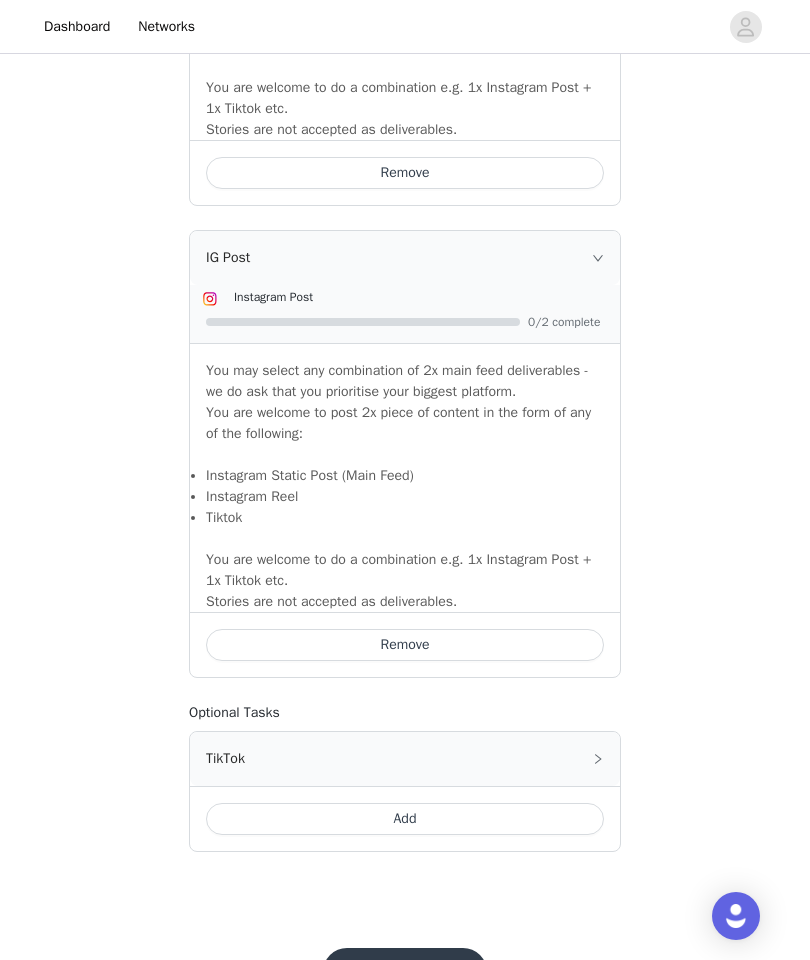 click on "Save" at bounding box center [405, 972] 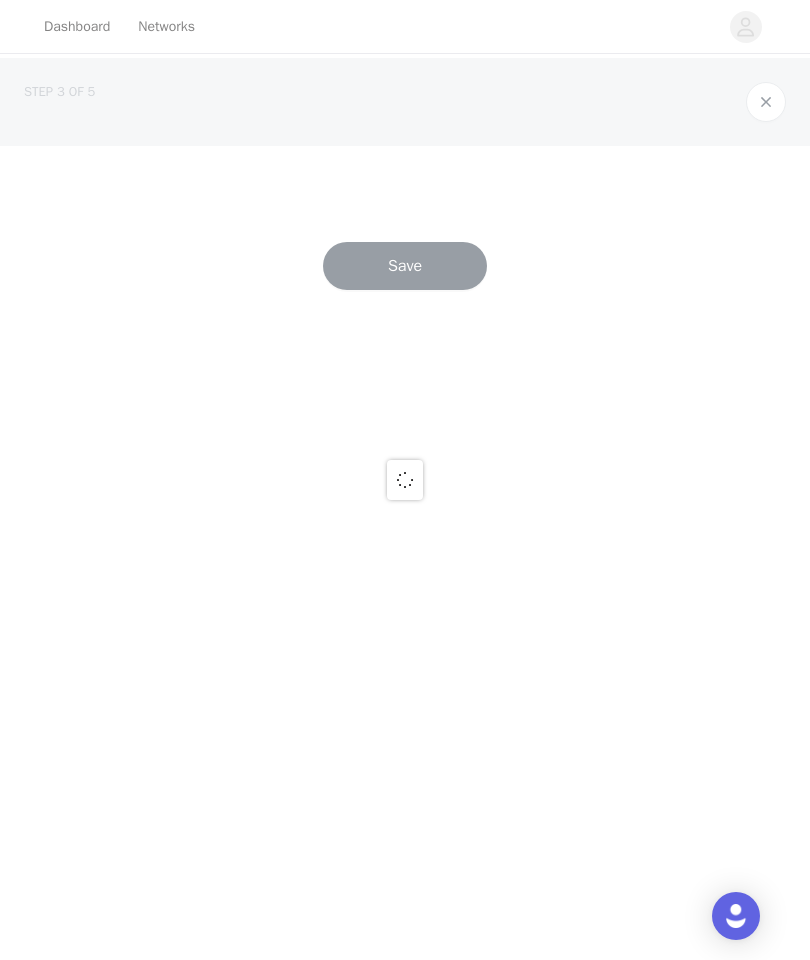 scroll, scrollTop: 0, scrollLeft: 0, axis: both 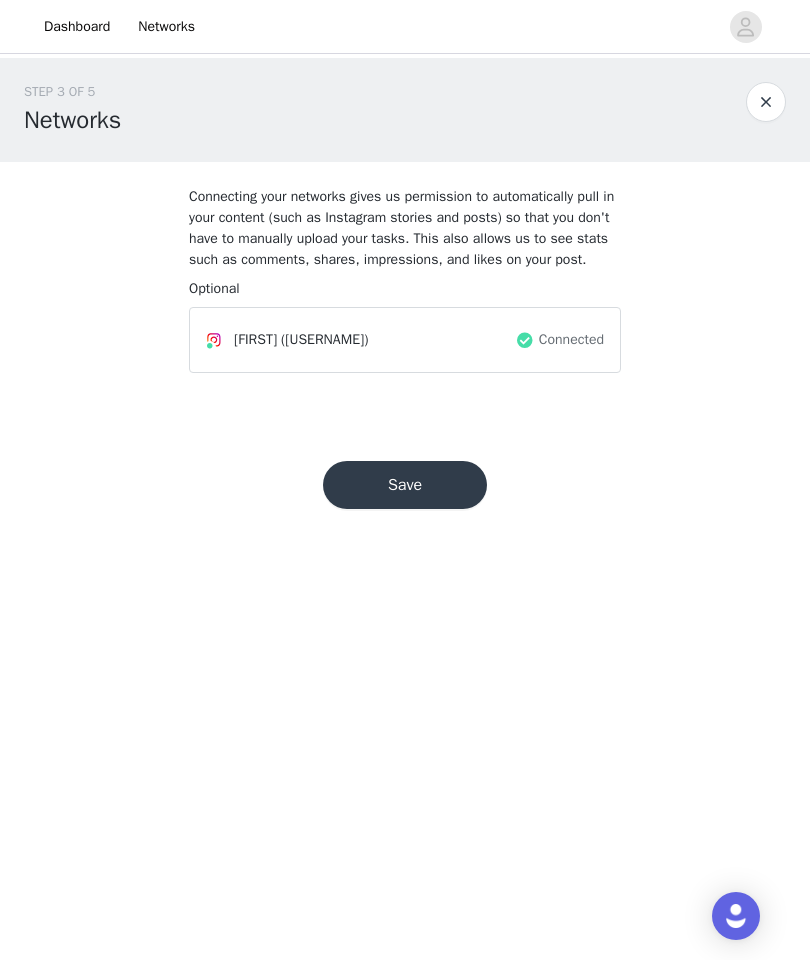 click on "Save" at bounding box center (405, 485) 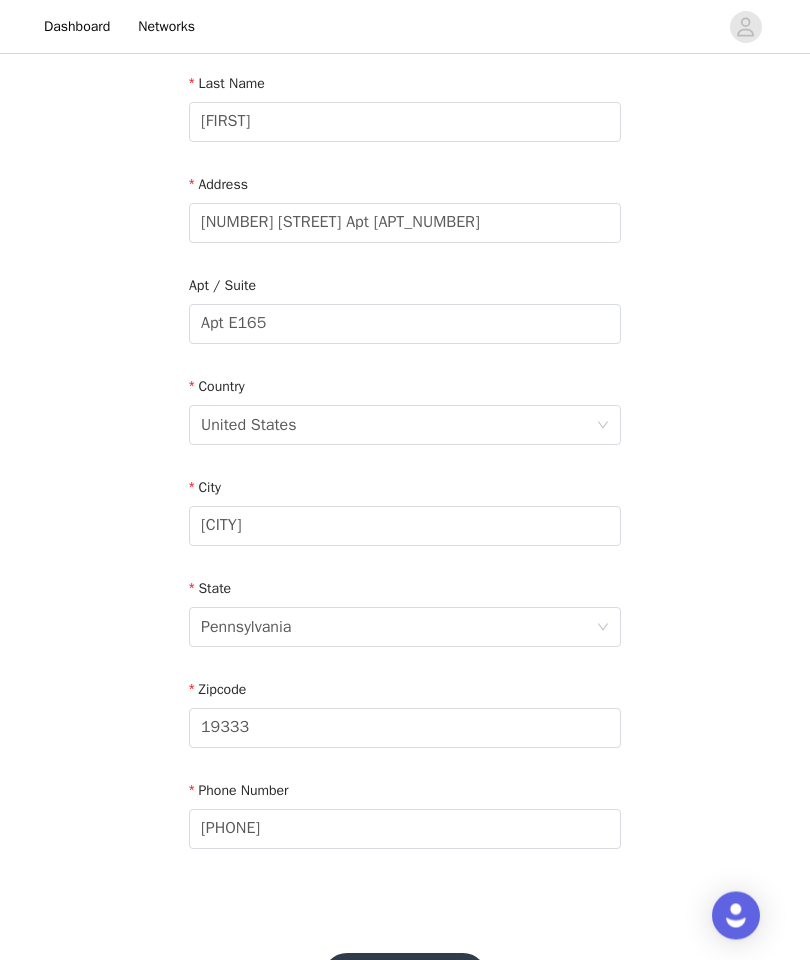 scroll, scrollTop: 323, scrollLeft: 0, axis: vertical 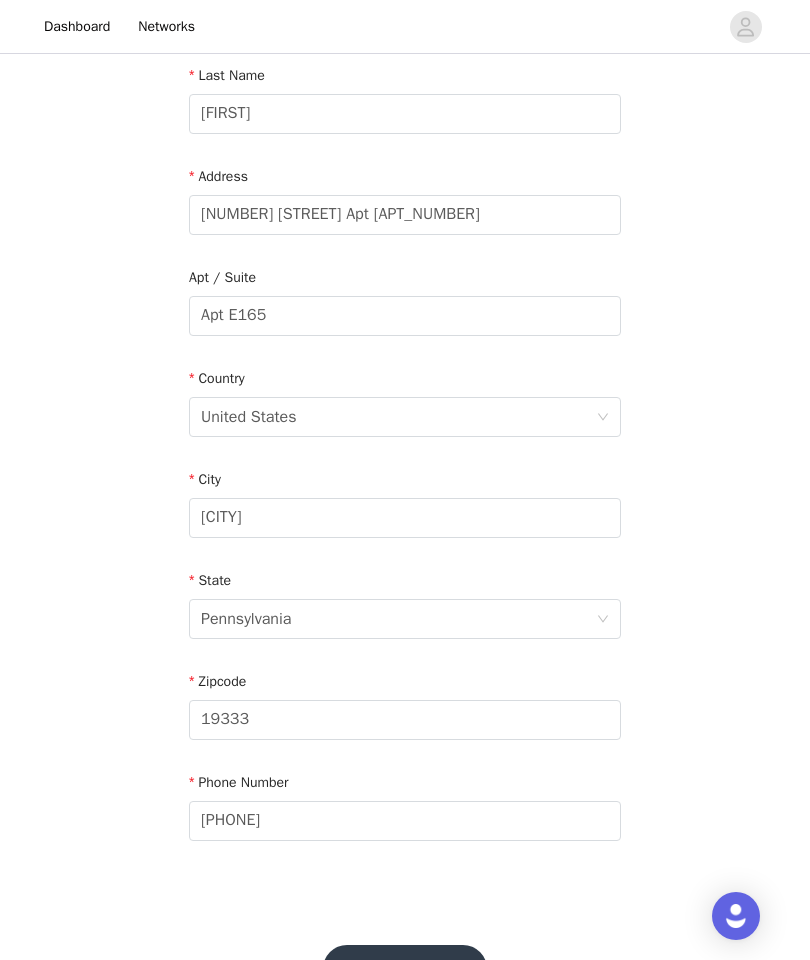 click on "Save" at bounding box center [405, 969] 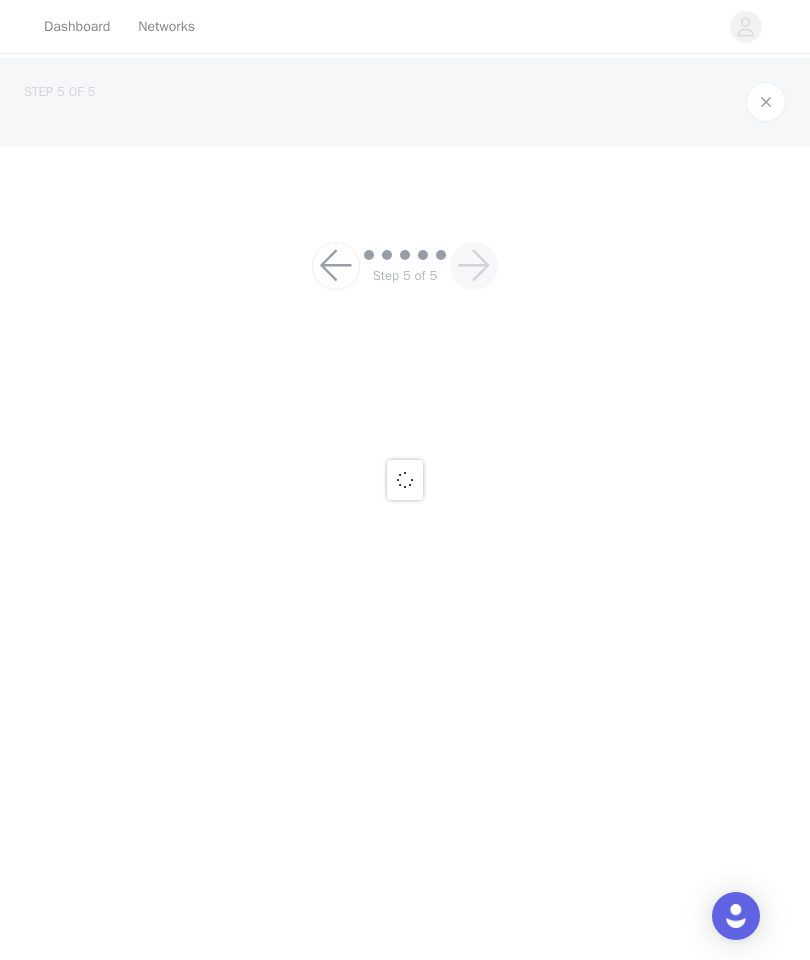 scroll, scrollTop: 0, scrollLeft: 0, axis: both 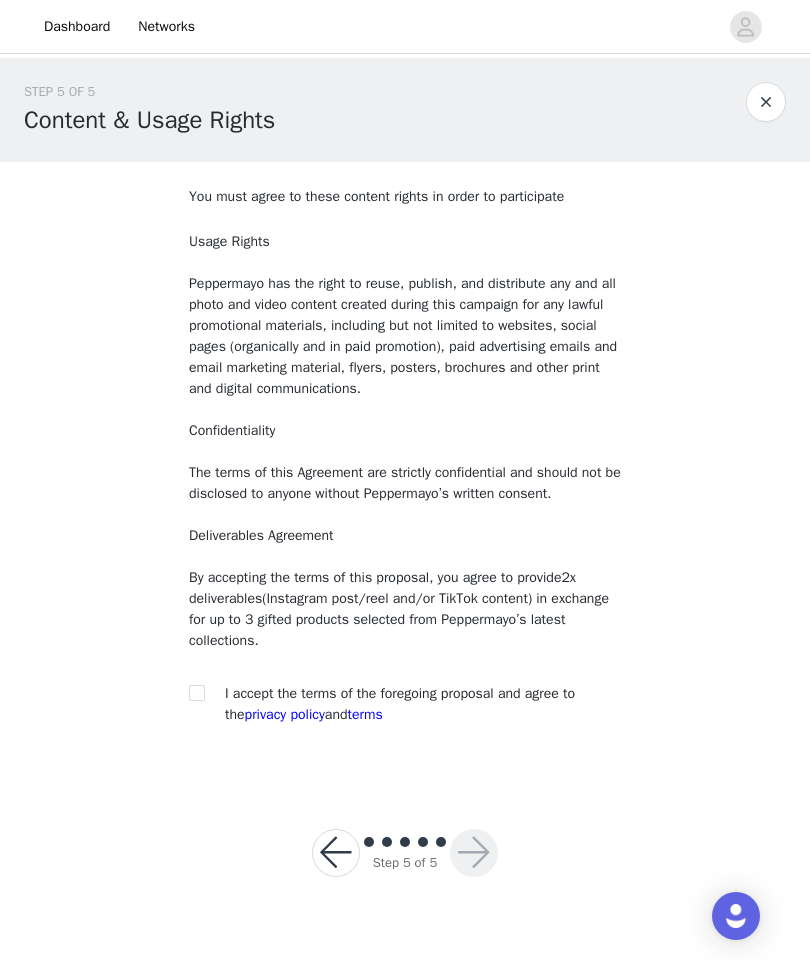 click at bounding box center [196, 692] 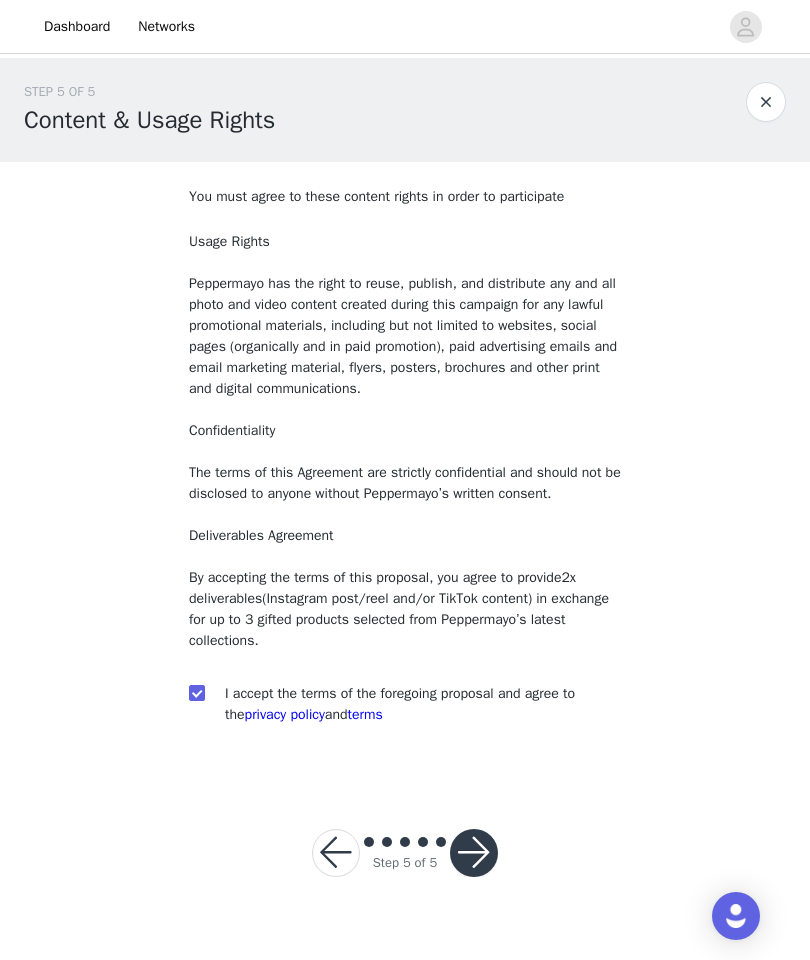 click at bounding box center (474, 853) 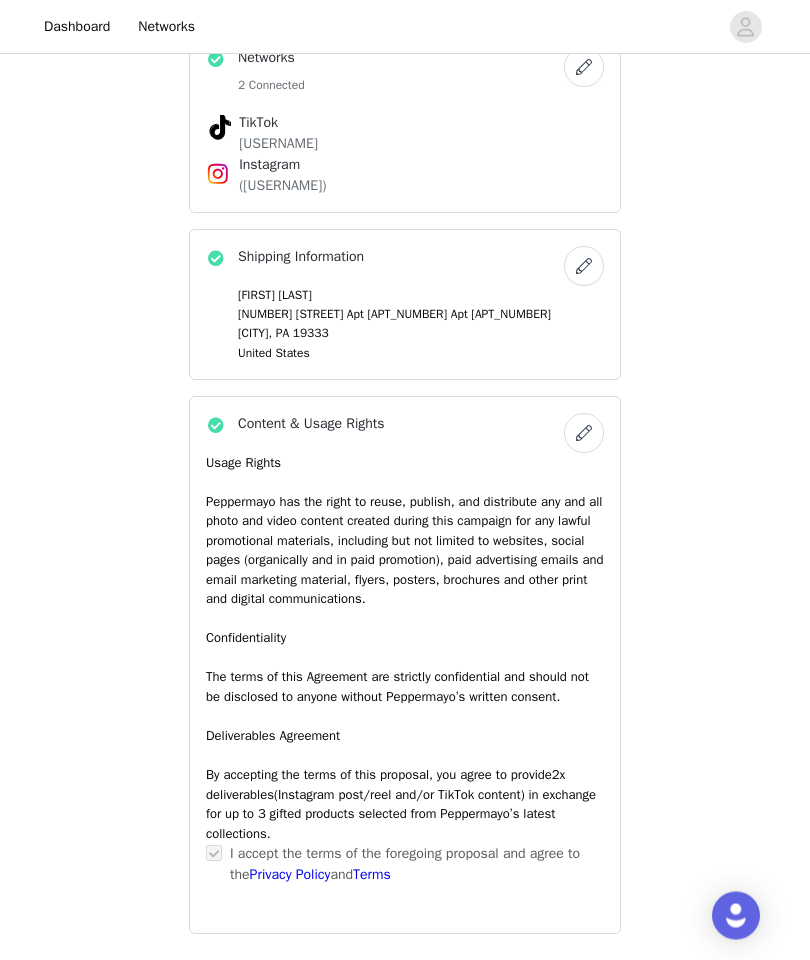 scroll, scrollTop: 1326, scrollLeft: 0, axis: vertical 